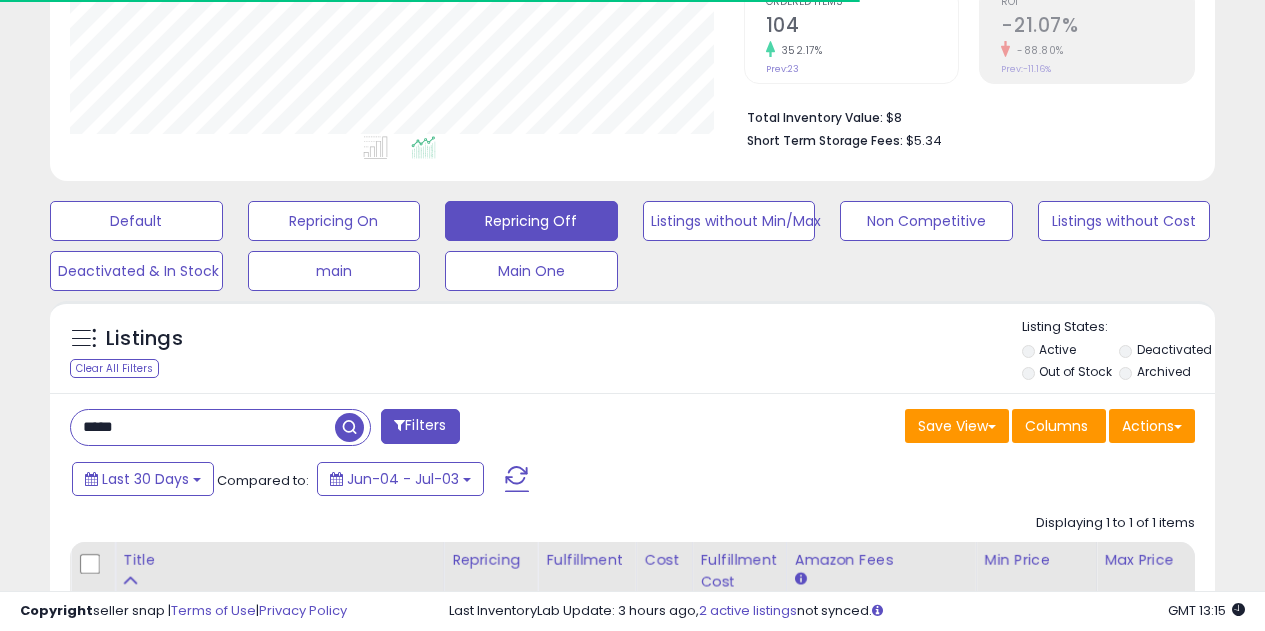 scroll, scrollTop: 429, scrollLeft: 0, axis: vertical 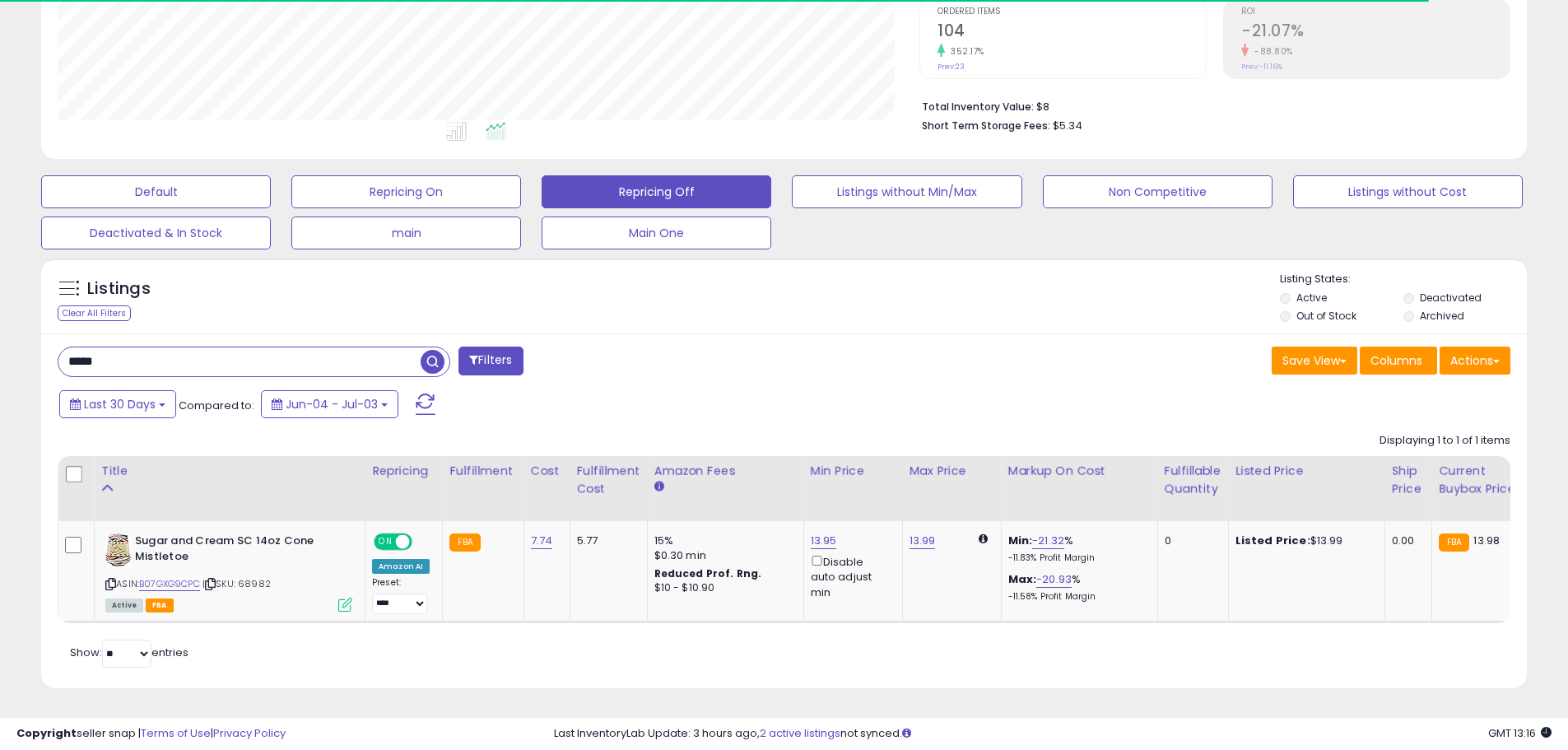 click on "*****" at bounding box center (240, 361) 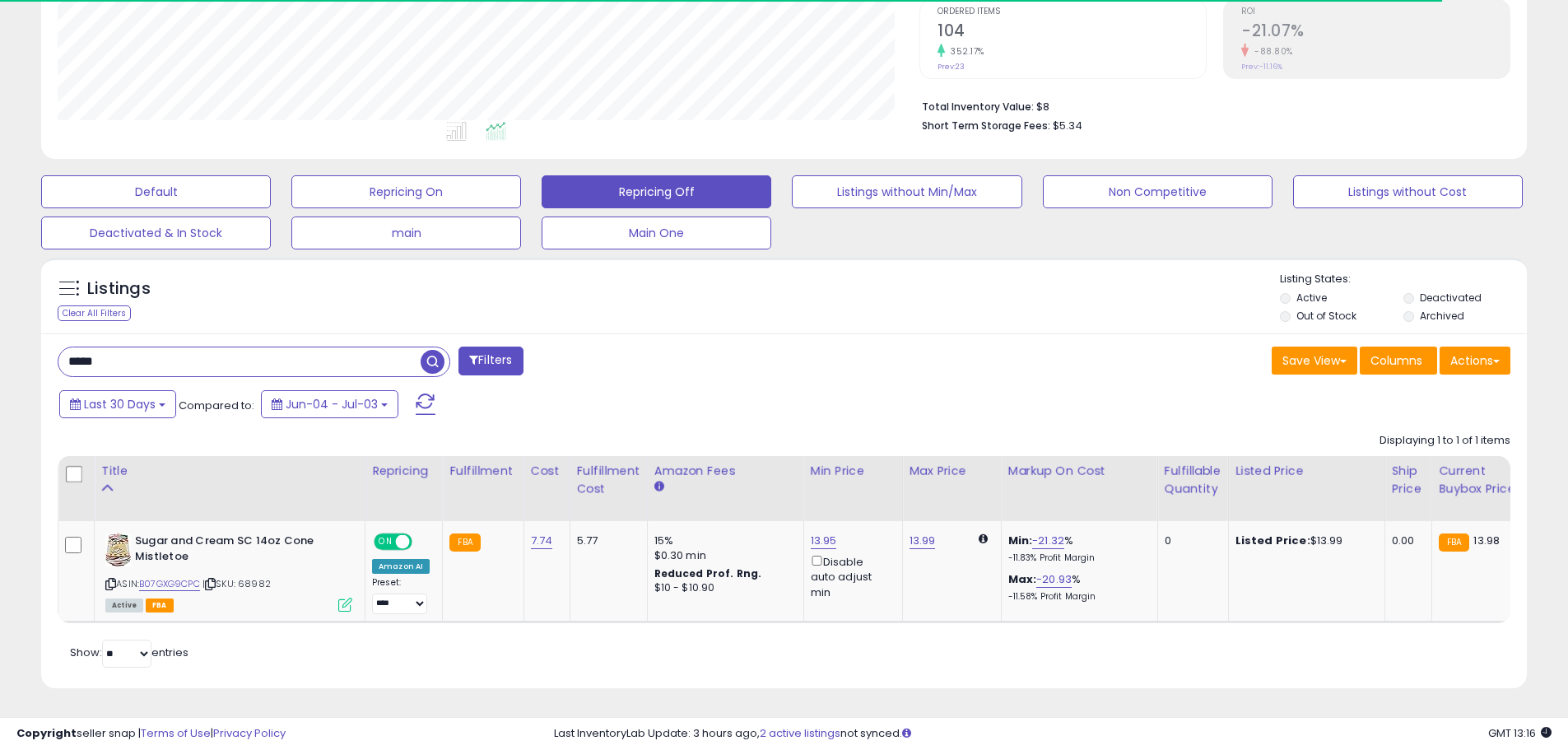 click on "*****" at bounding box center [240, 361] 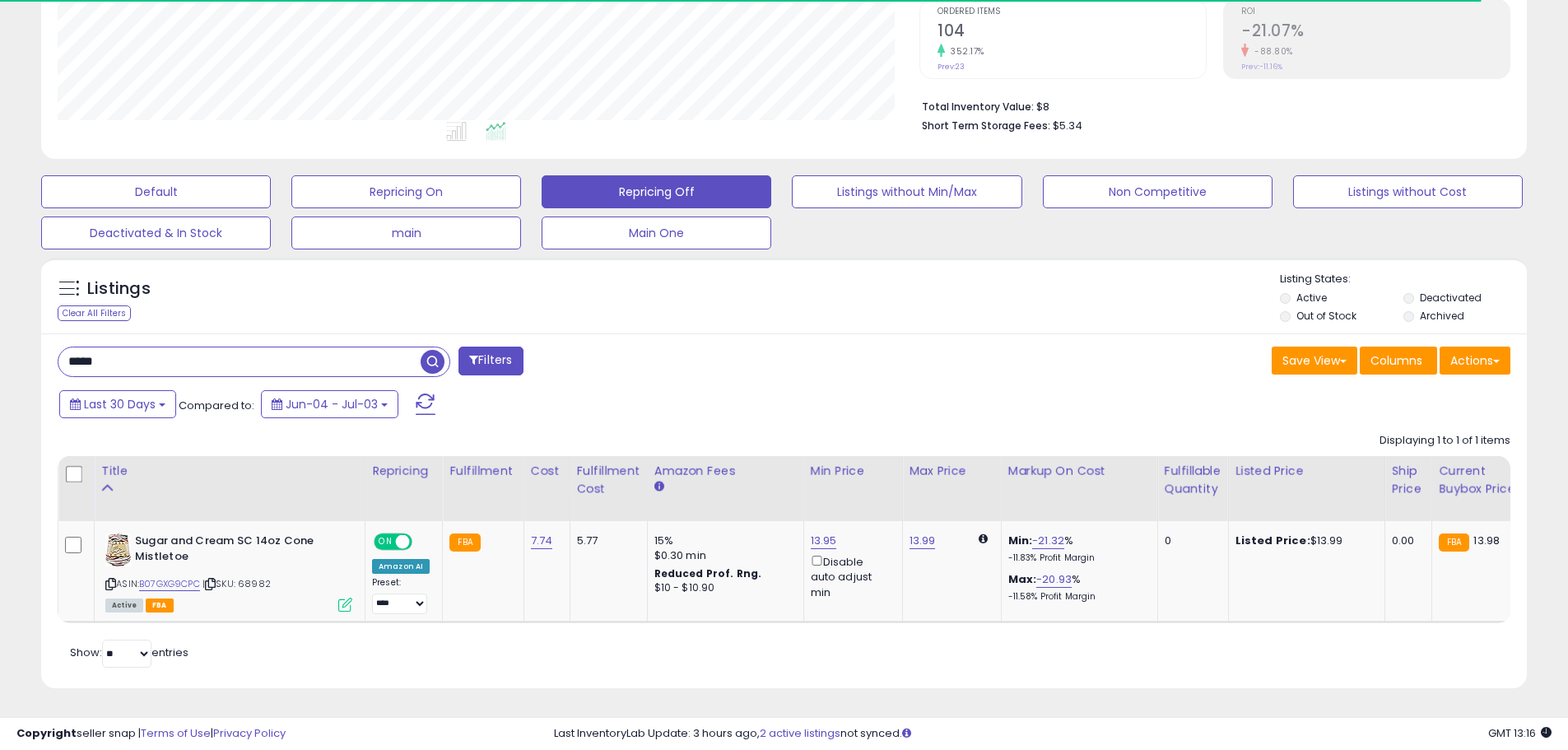 click on "*****" at bounding box center (240, 361) 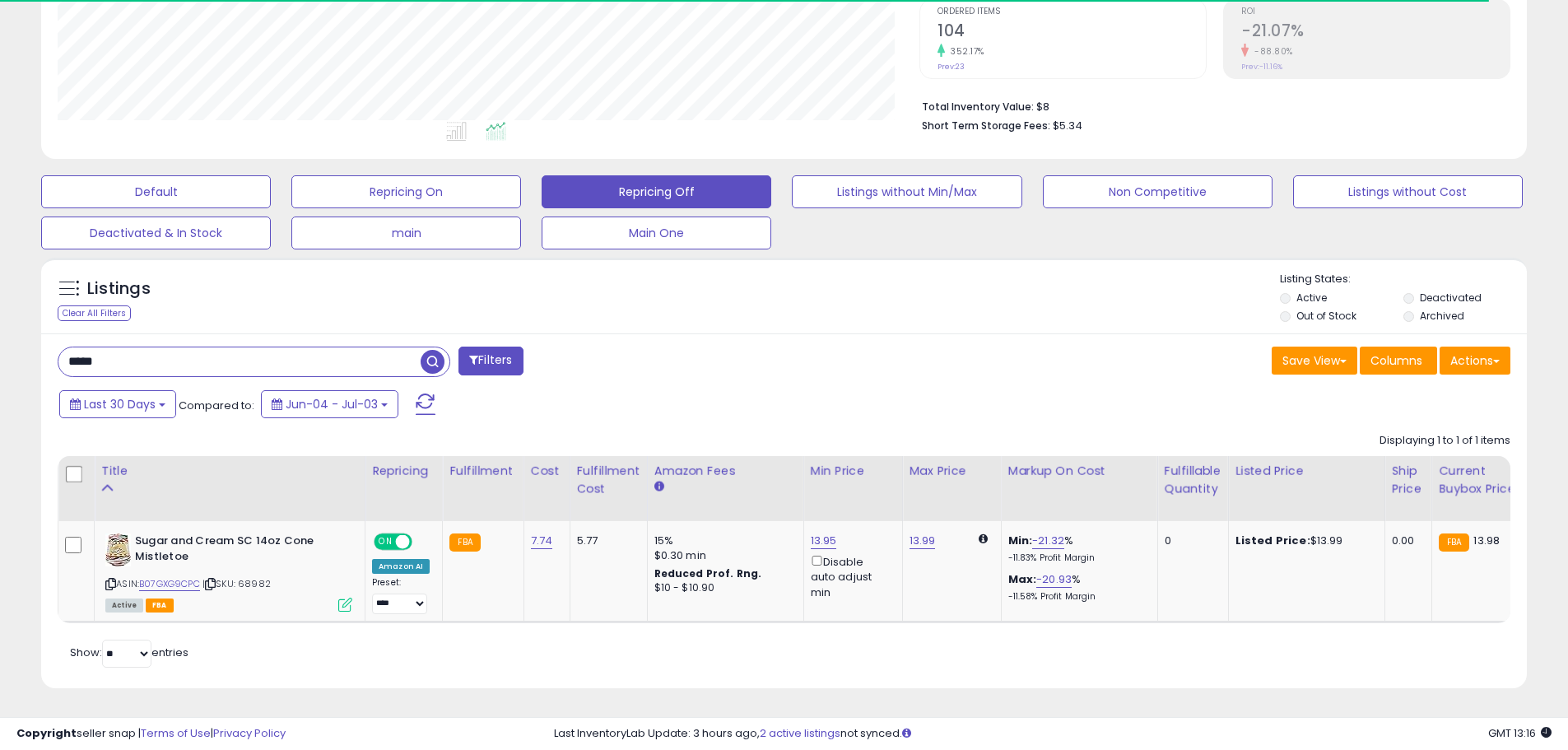 click on "*****" at bounding box center (240, 361) 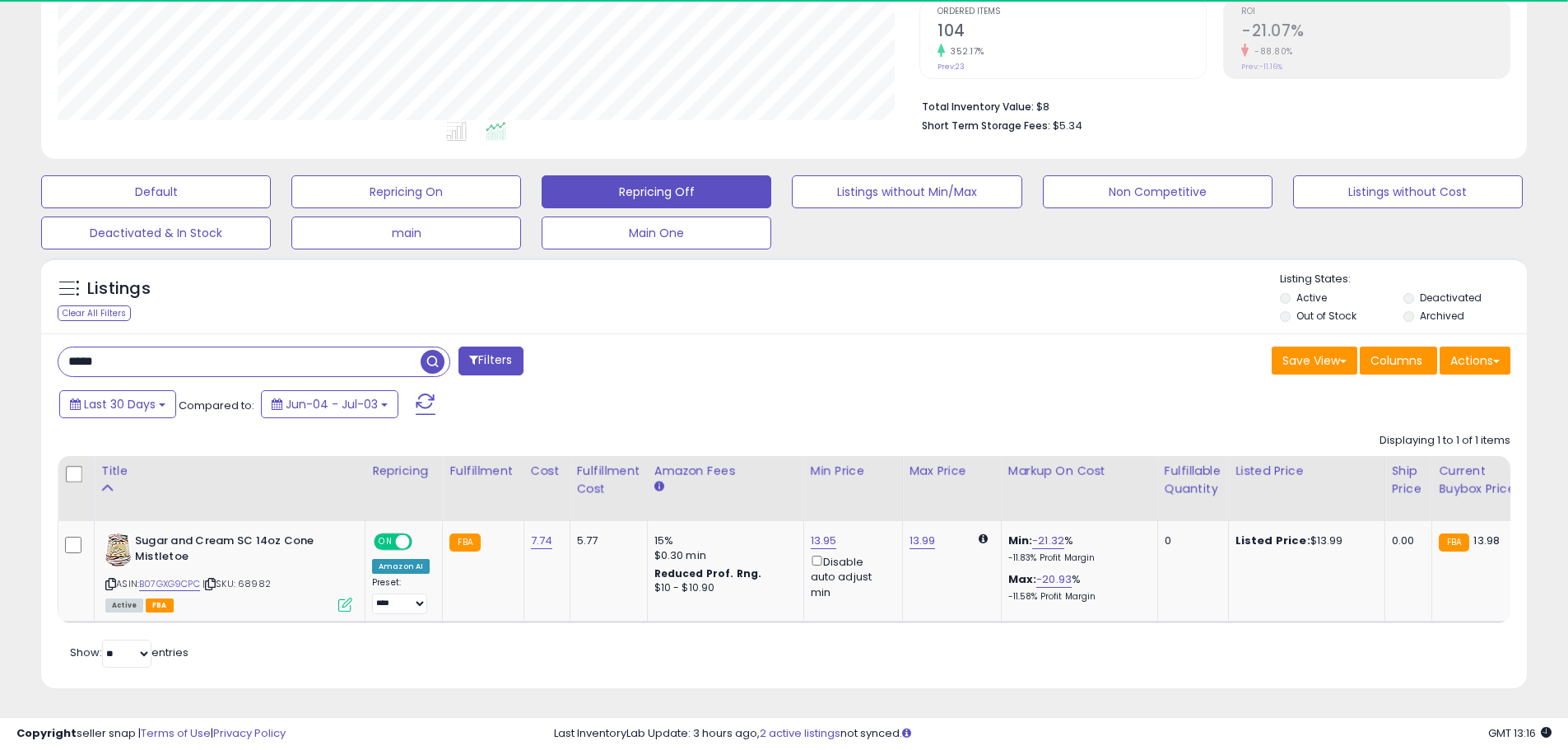 click on "*****" at bounding box center [240, 361] 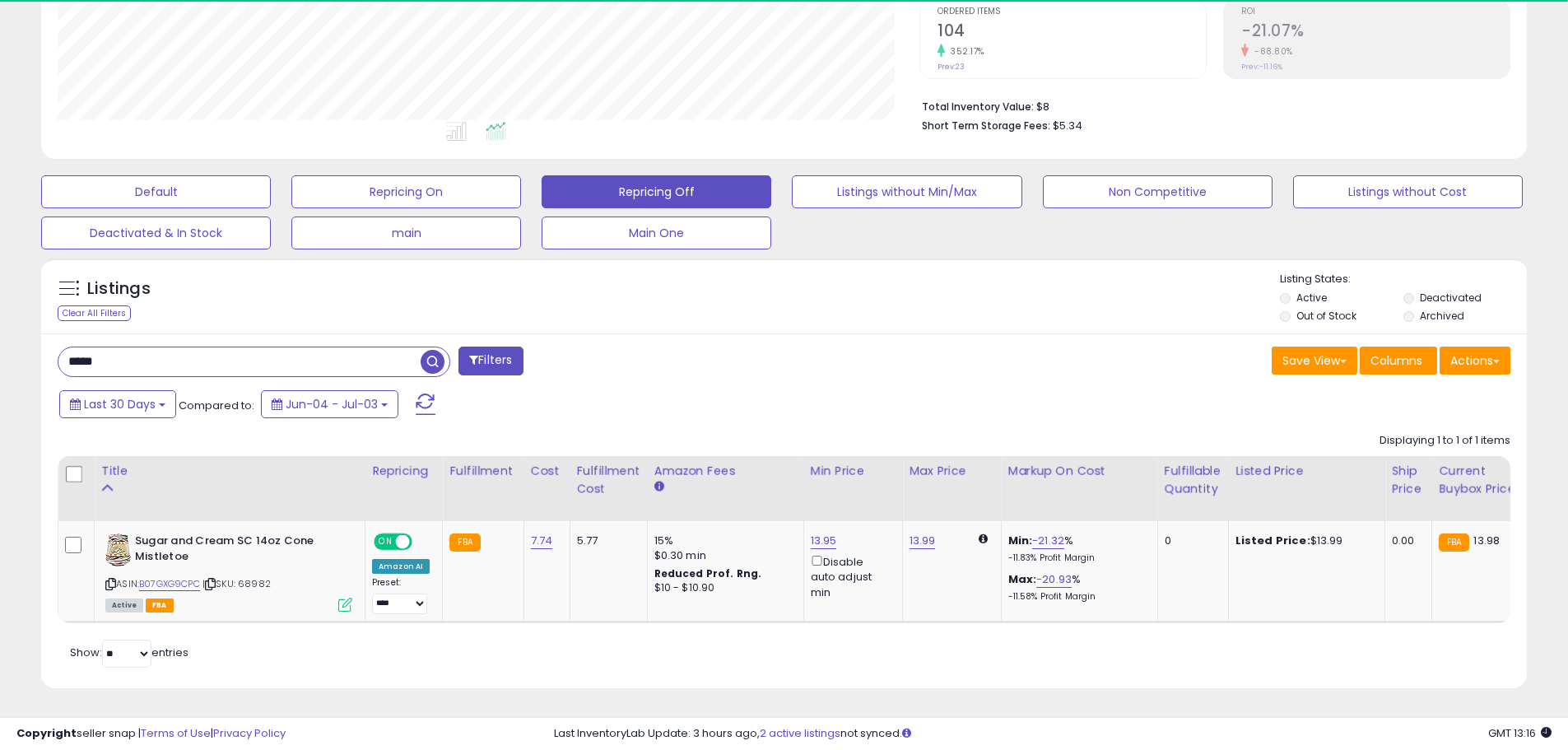 click on "*****" at bounding box center [240, 361] 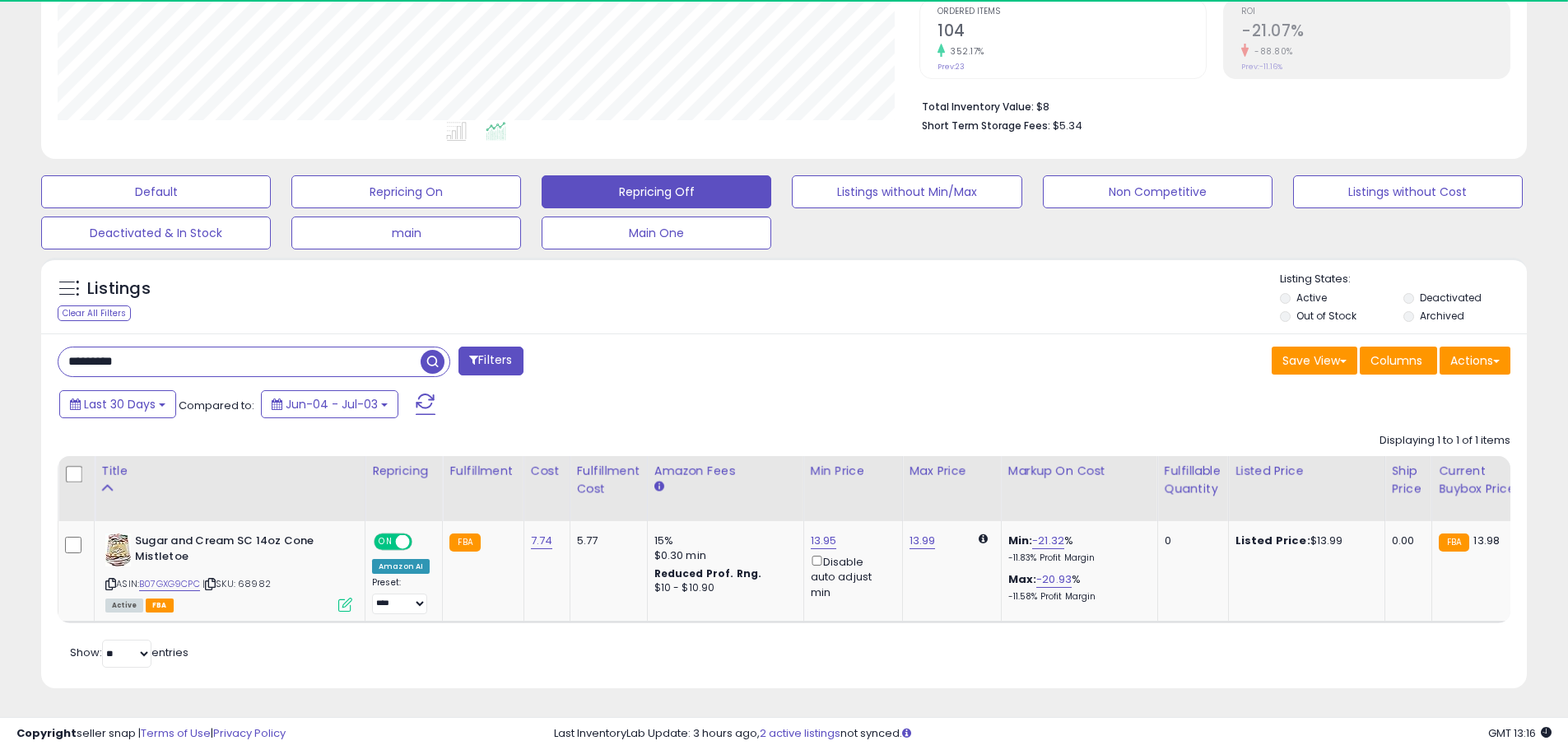 type on "********" 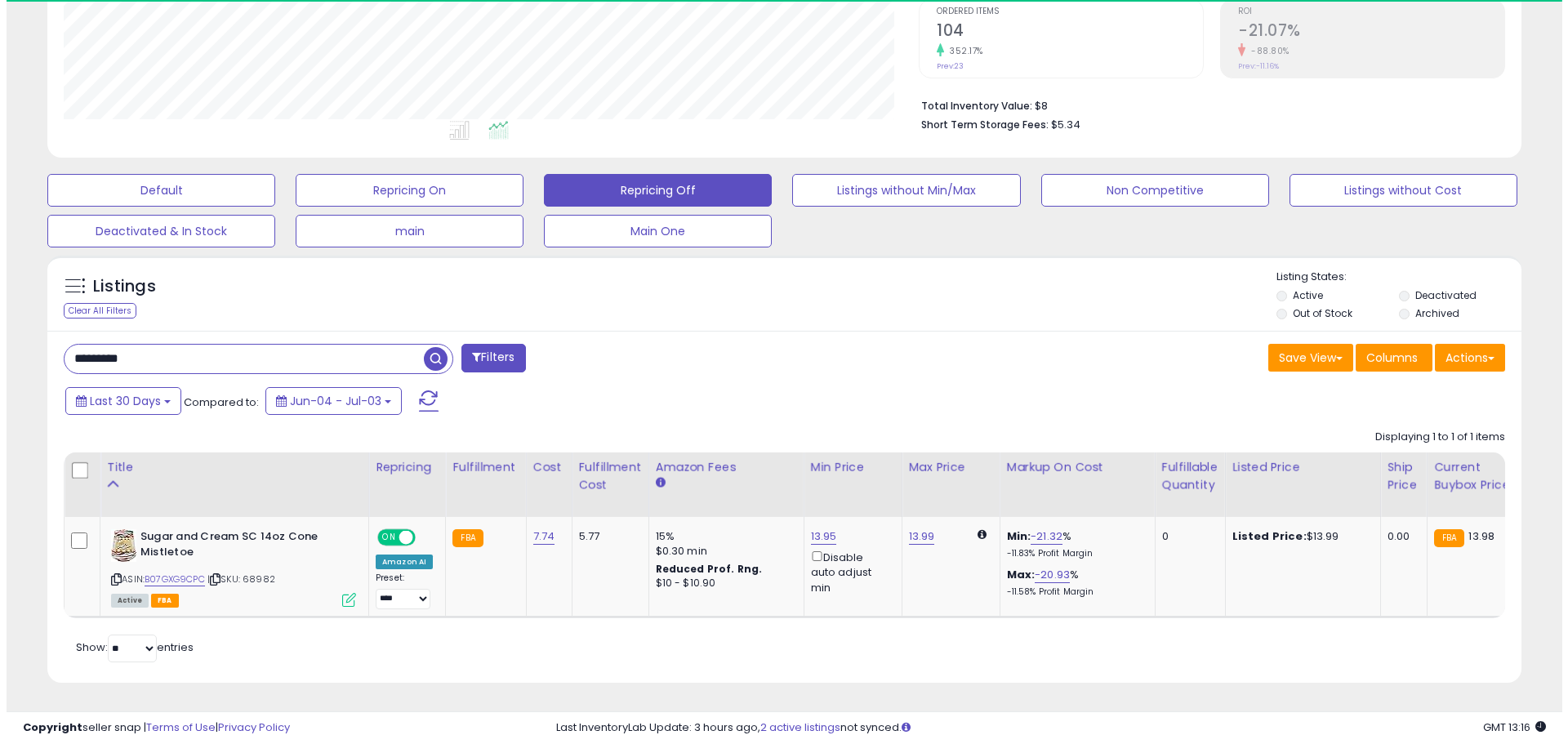 scroll, scrollTop: 252, scrollLeft: 0, axis: vertical 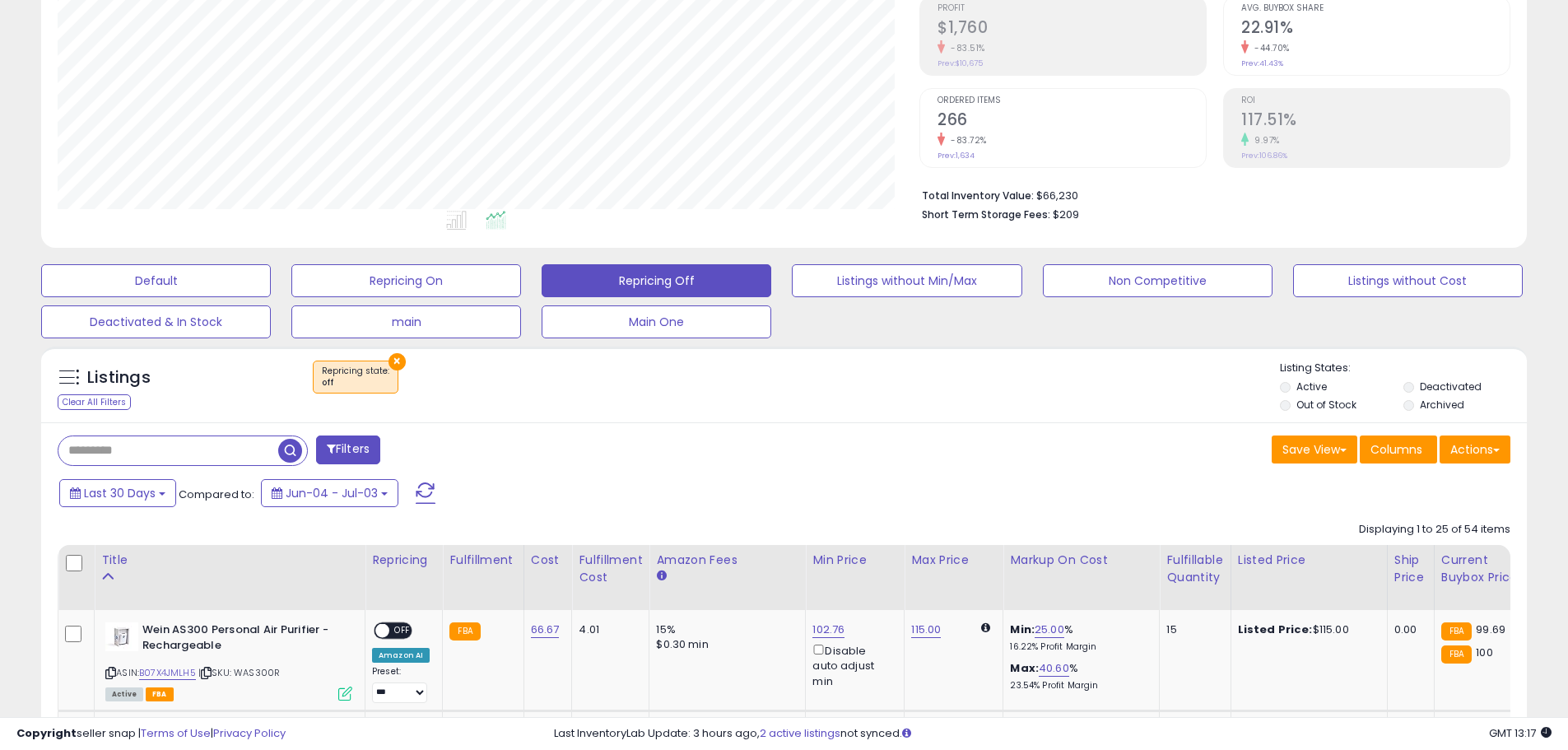 click at bounding box center [168, 450] 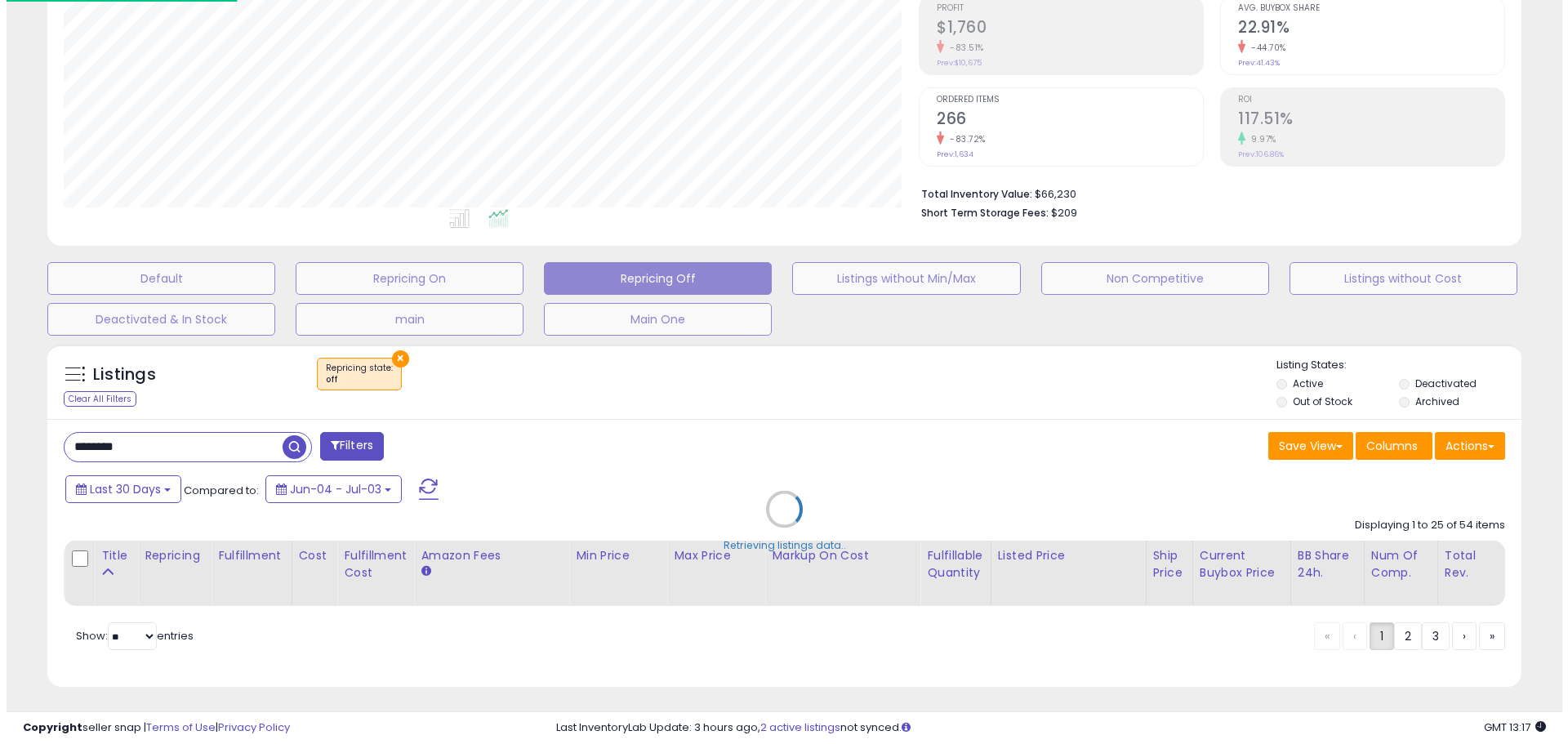 scroll, scrollTop: 816350, scrollLeft: 815804, axis: both 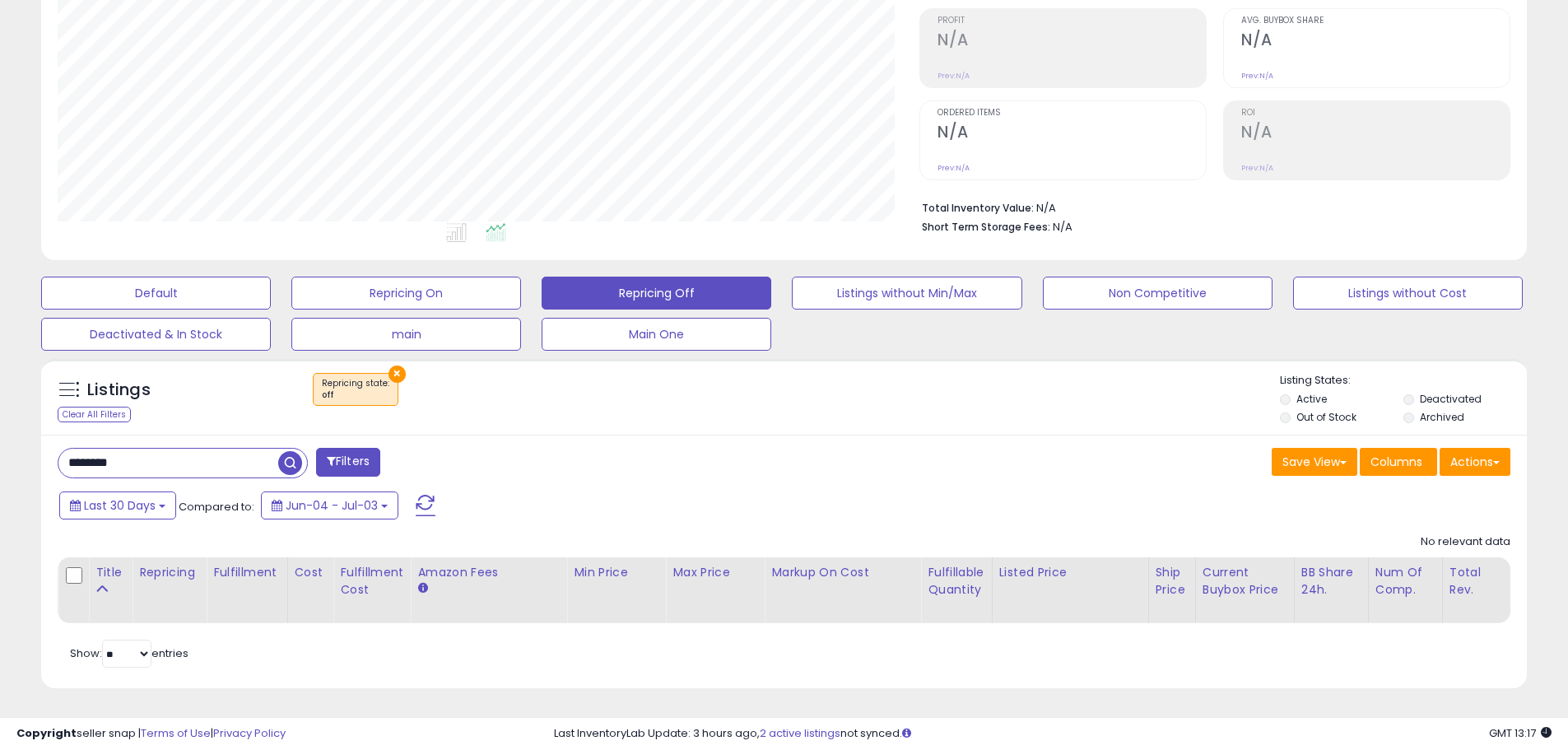 click on "×" at bounding box center [397, 374] 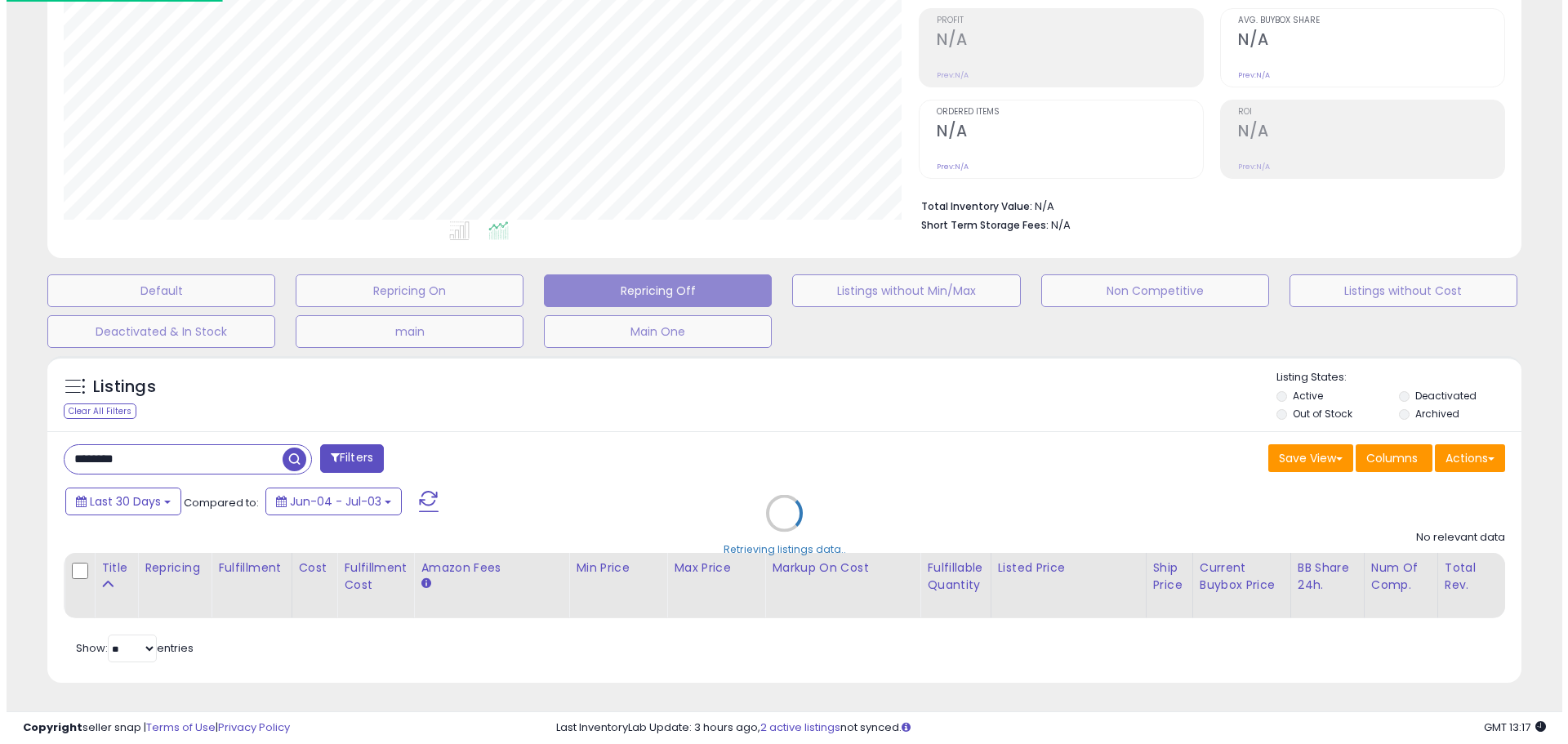 scroll, scrollTop: 816350, scrollLeft: 815804, axis: both 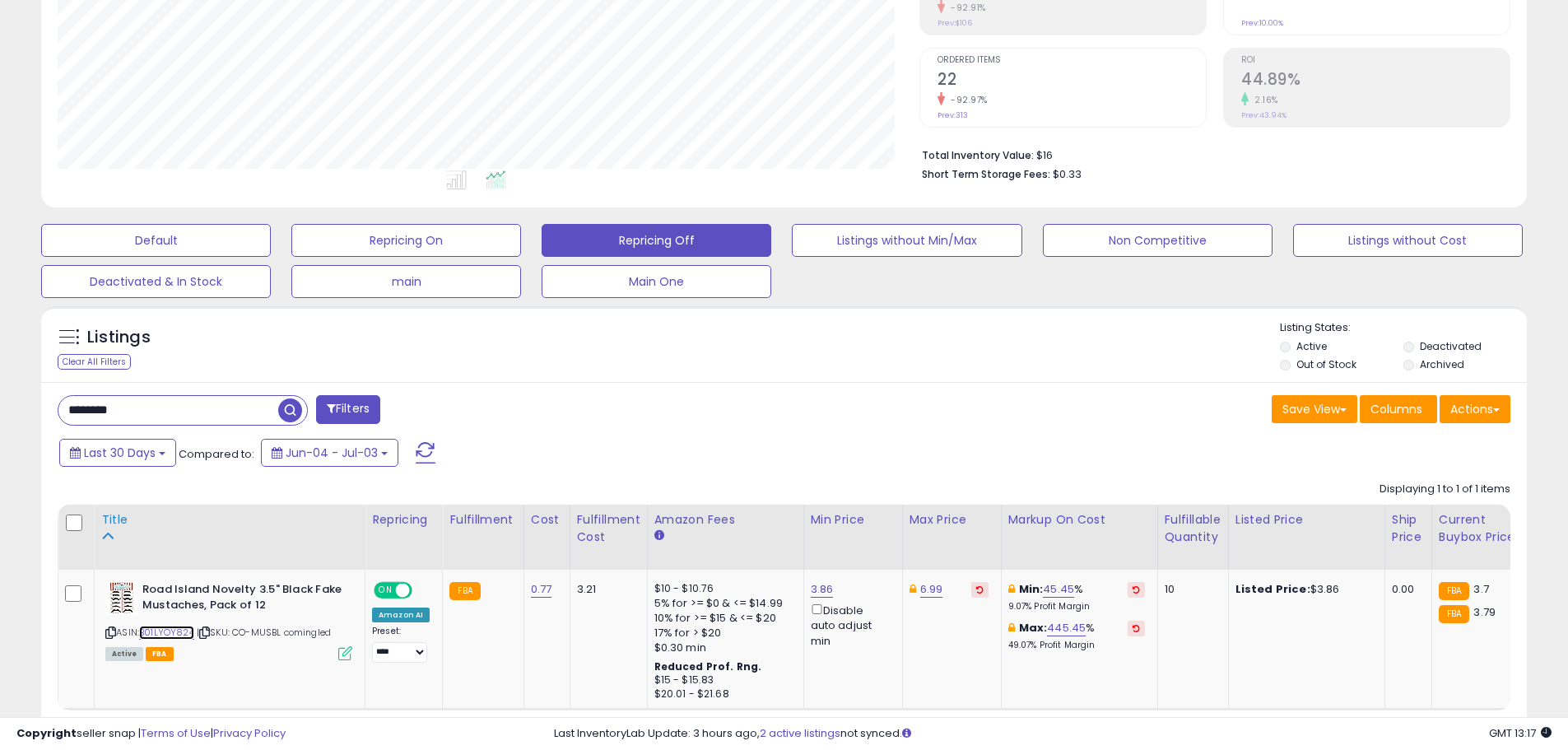 drag, startPoint x: 162, startPoint y: 595, endPoint x: 139, endPoint y: 606, distance: 25.495098 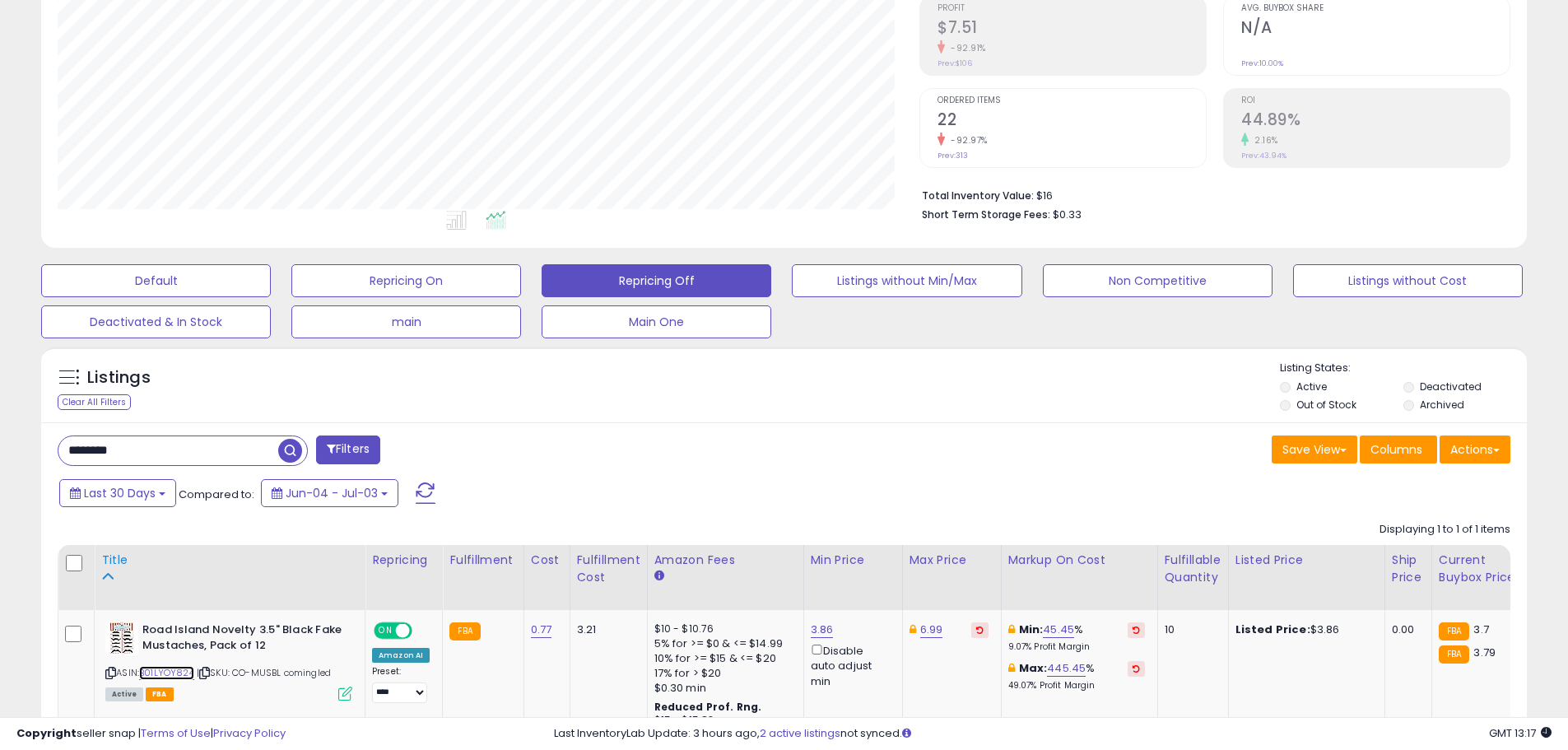 scroll, scrollTop: 337, scrollLeft: 0, axis: vertical 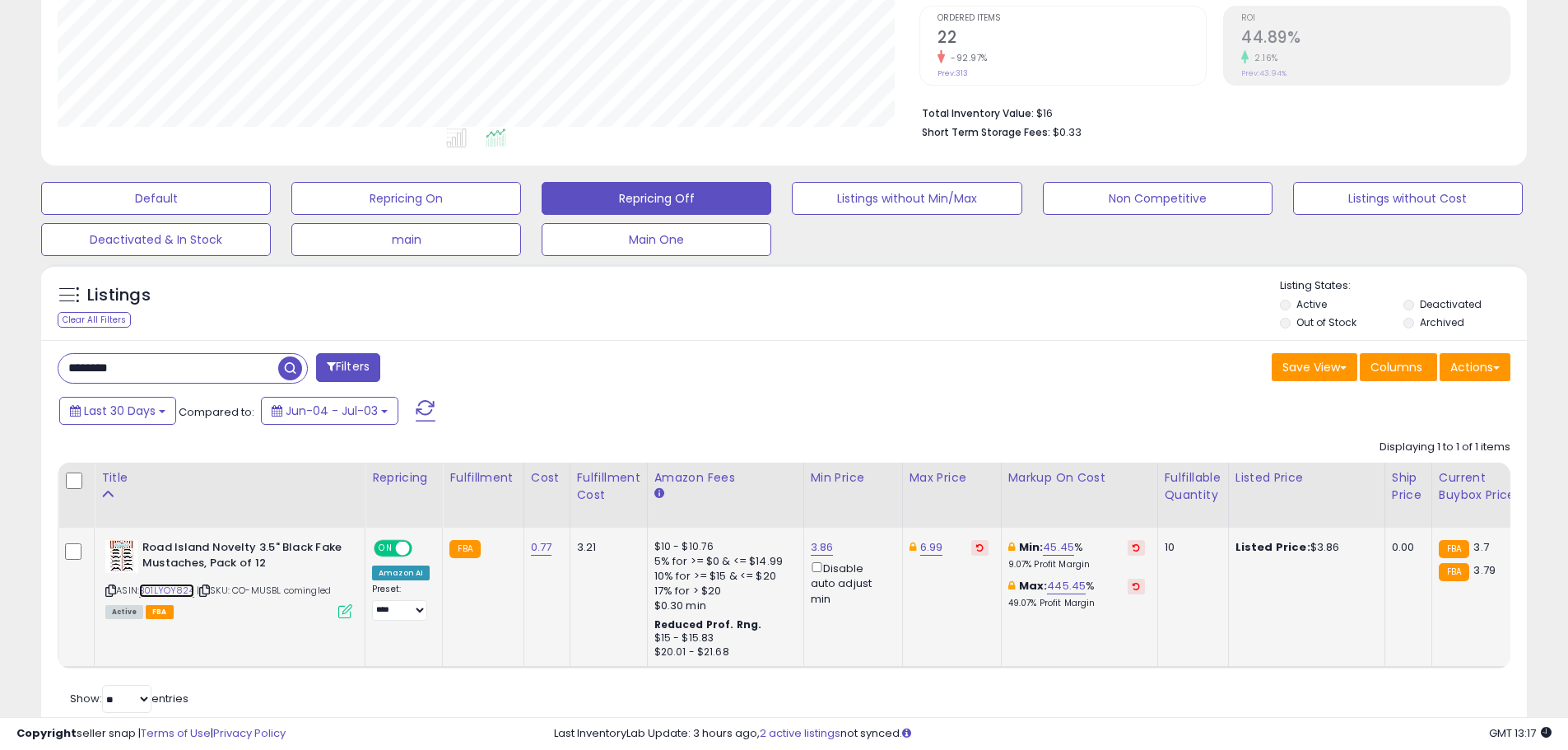 click on "[PRODUCT_ID]" at bounding box center (166, 590) 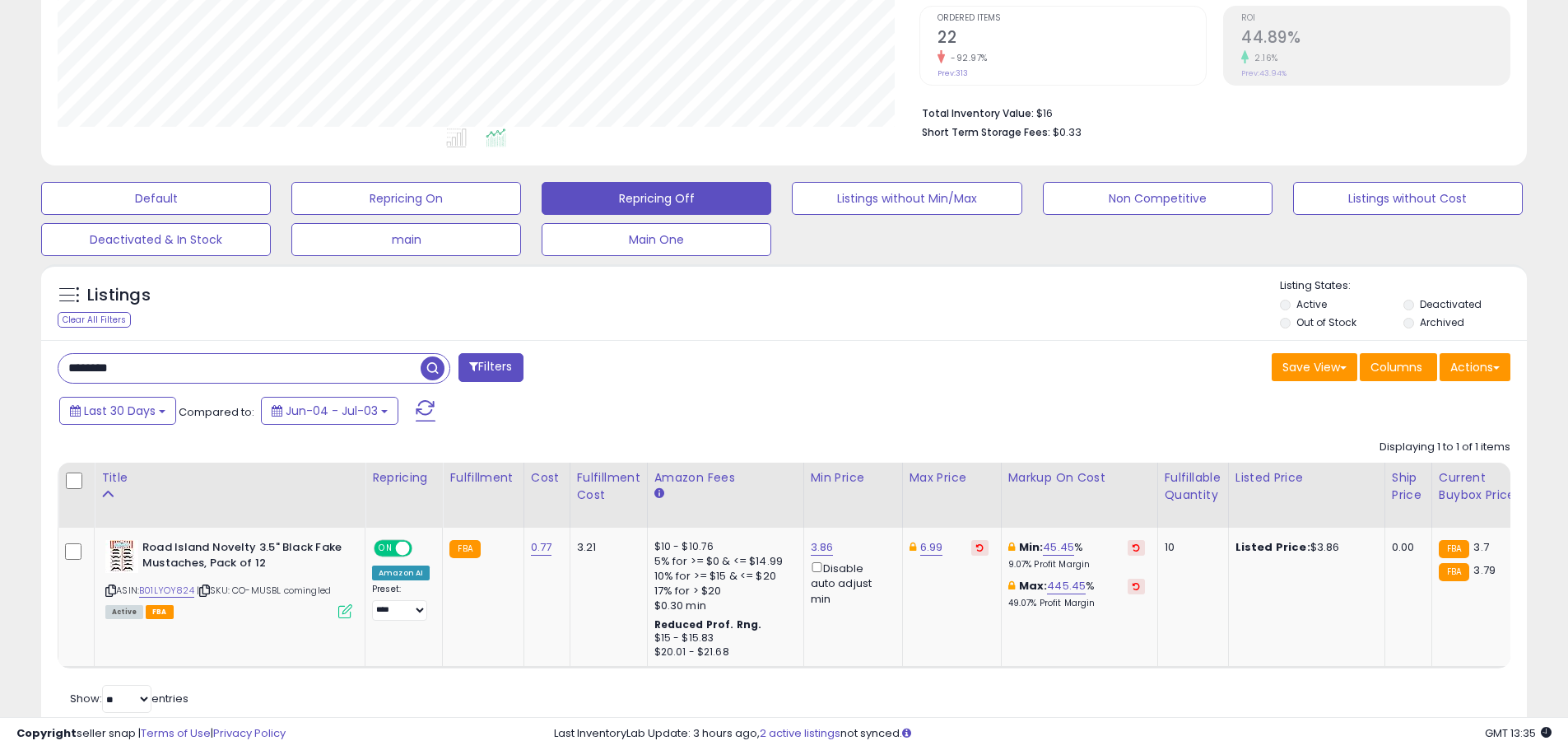 drag, startPoint x: 226, startPoint y: 379, endPoint x: 56, endPoint y: 368, distance: 170.3555 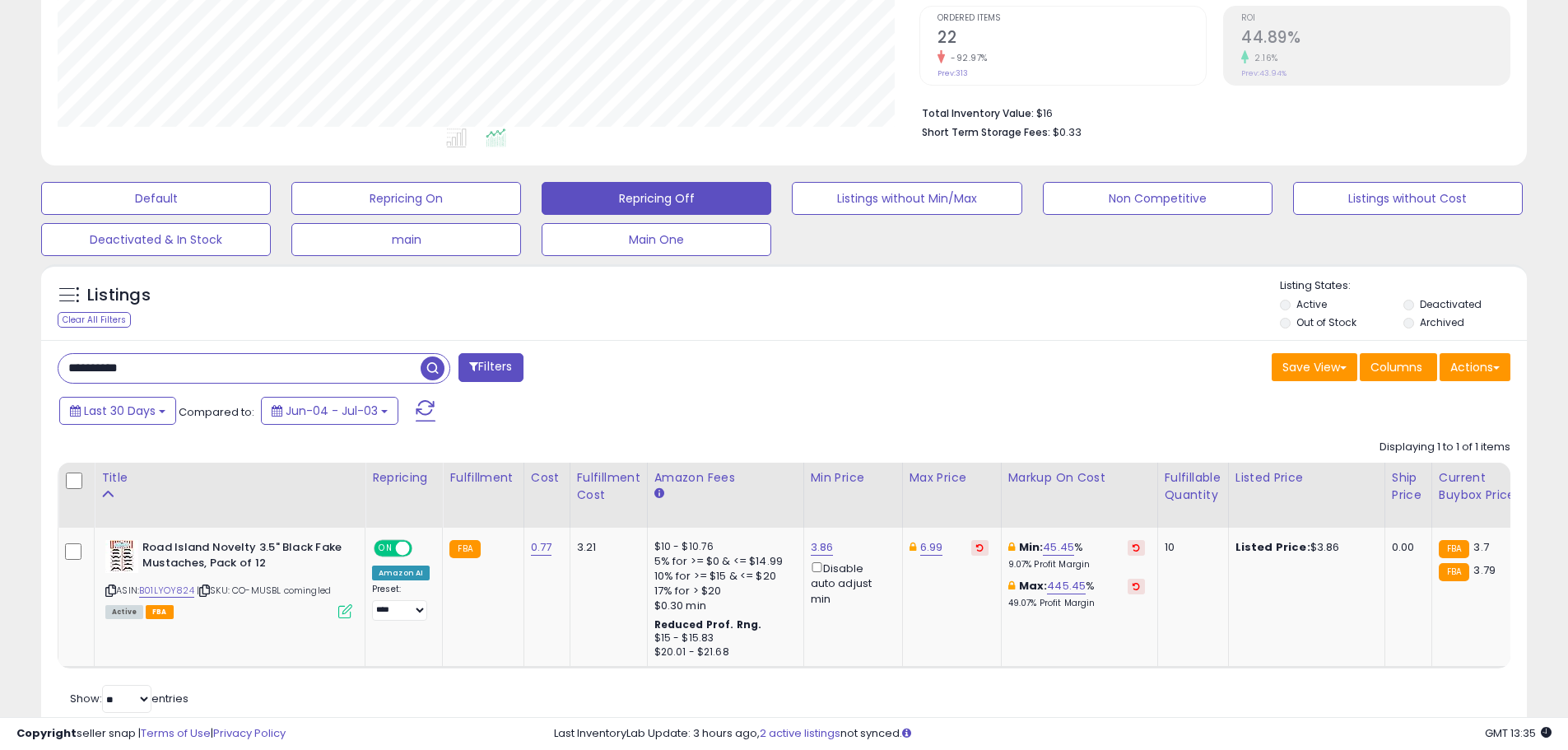 type on "**********" 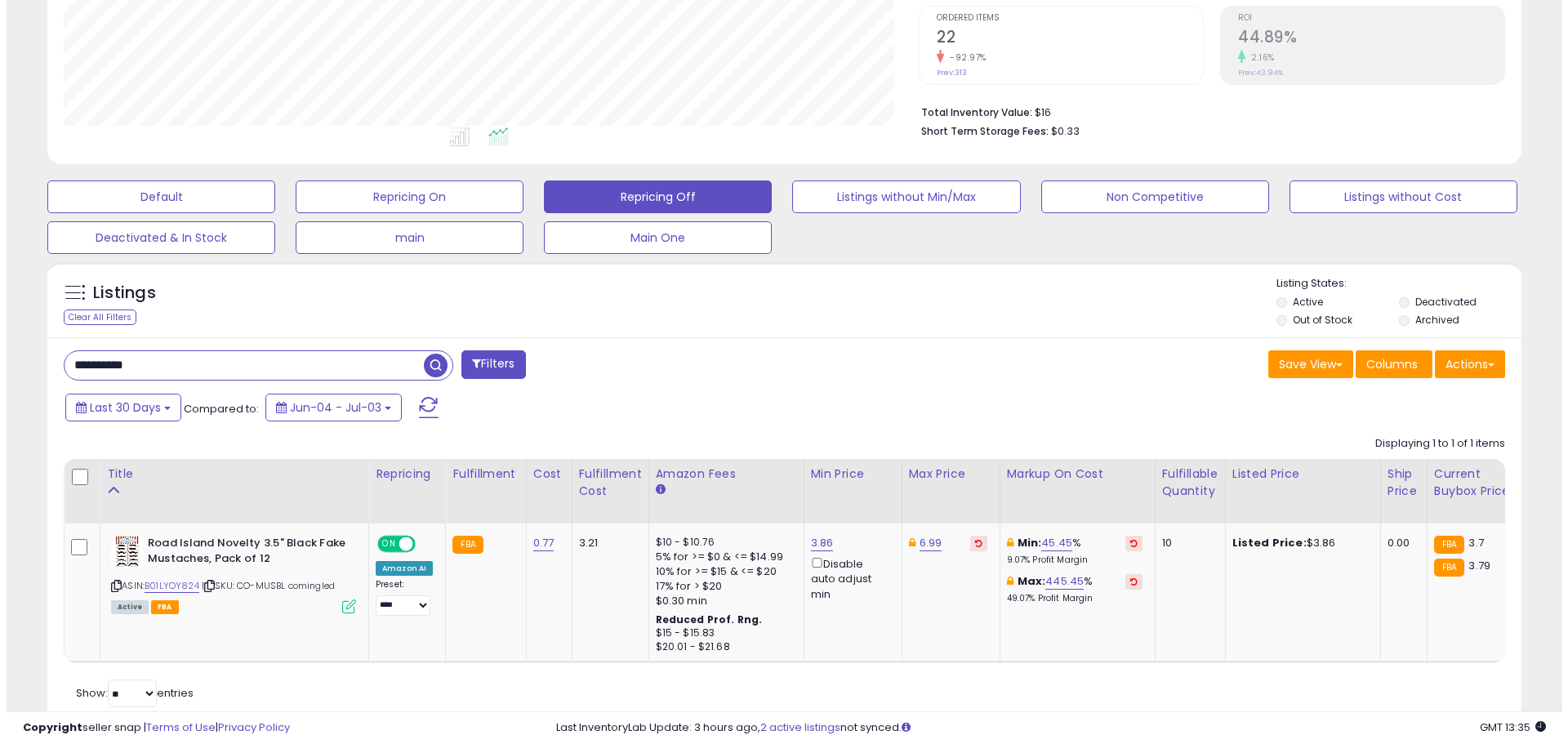 scroll, scrollTop: 252, scrollLeft: 0, axis: vertical 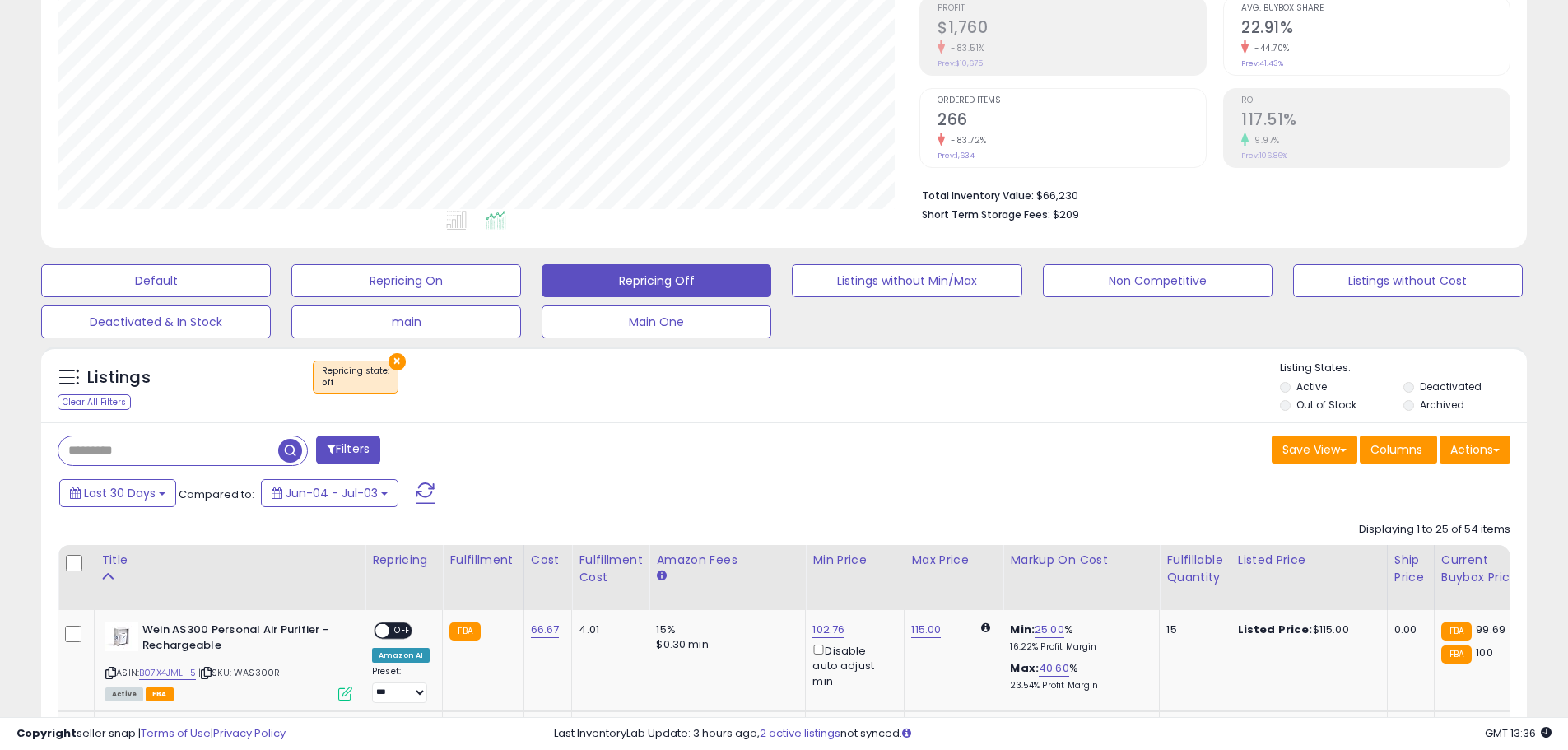 click at bounding box center (168, 450) 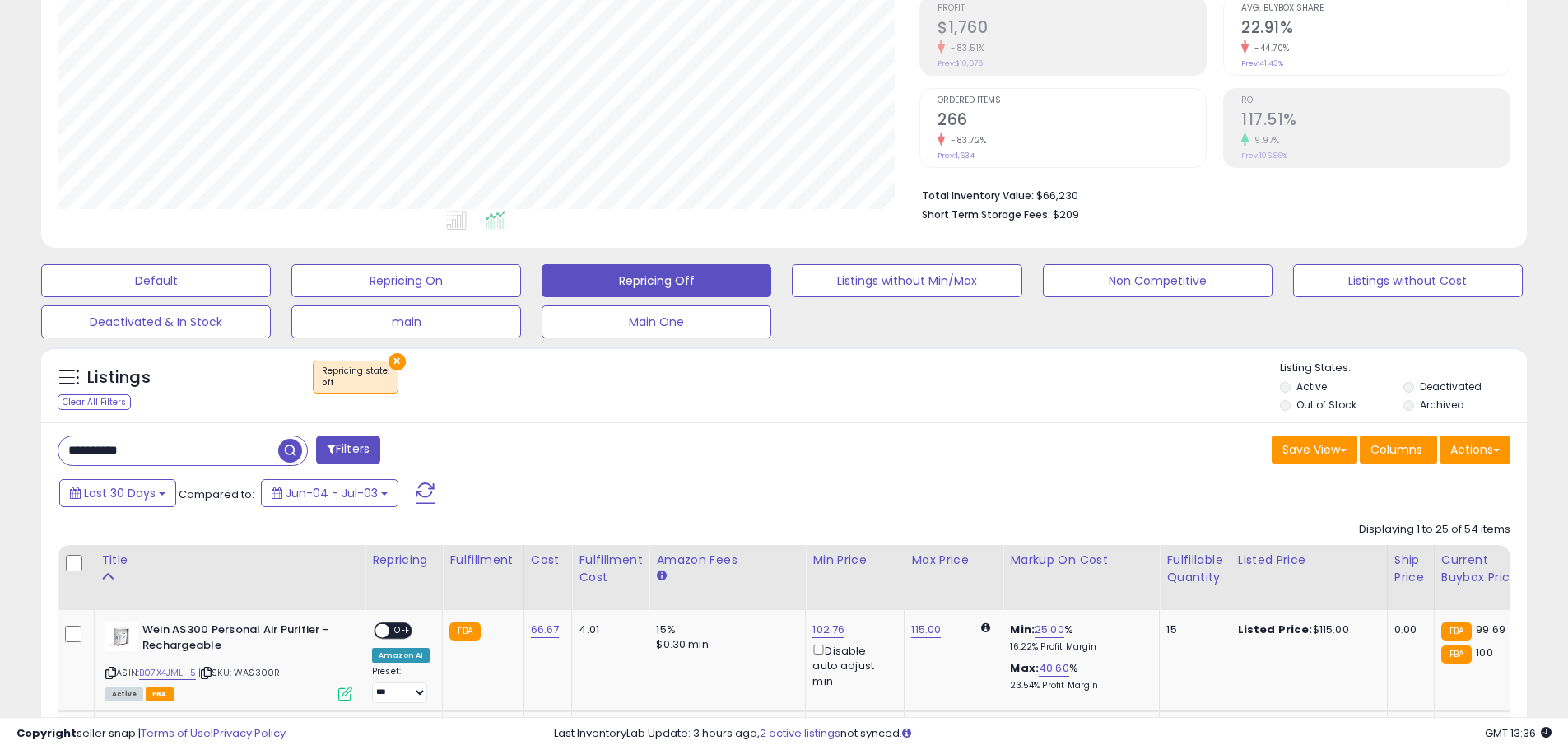 type on "**********" 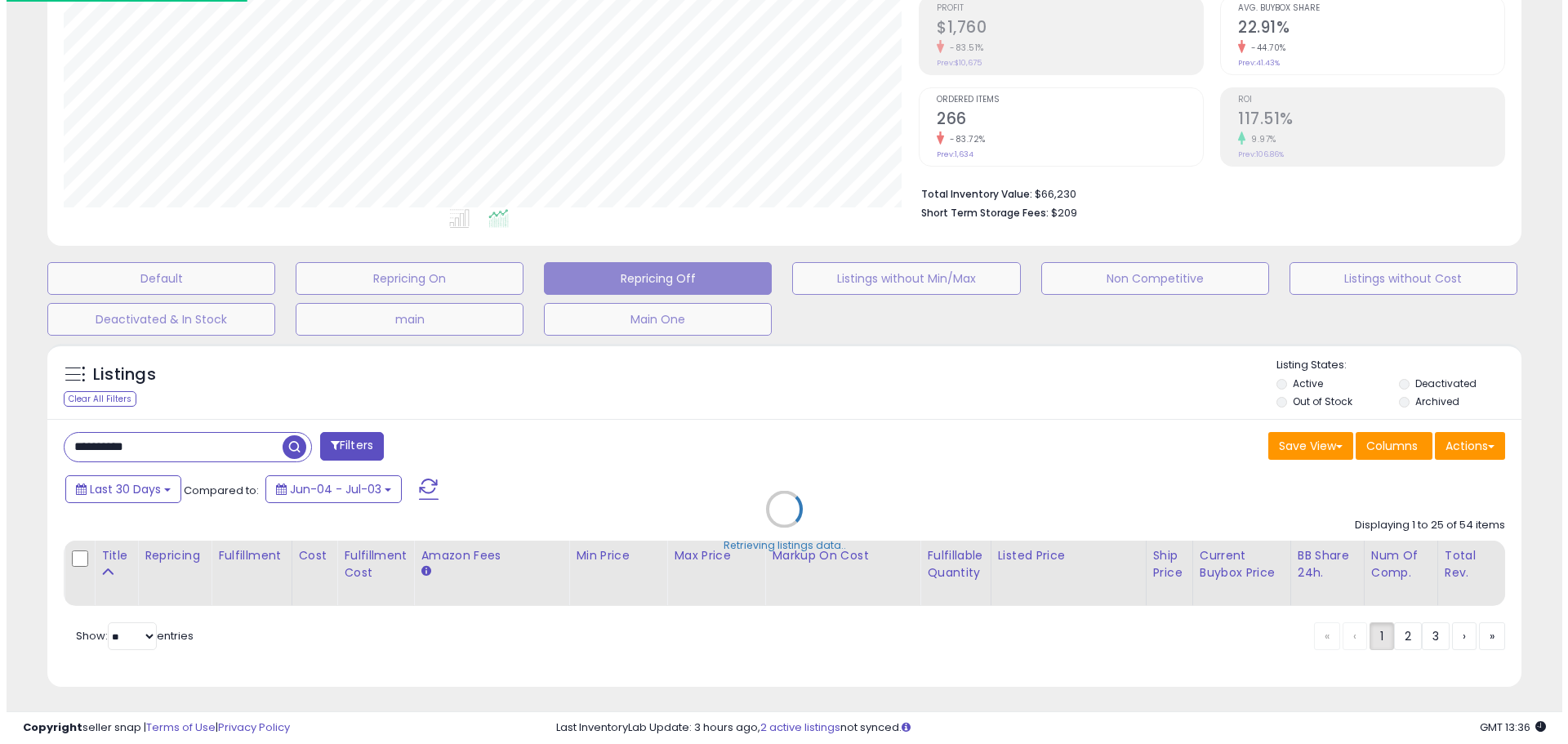 scroll, scrollTop: 816350, scrollLeft: 815804, axis: both 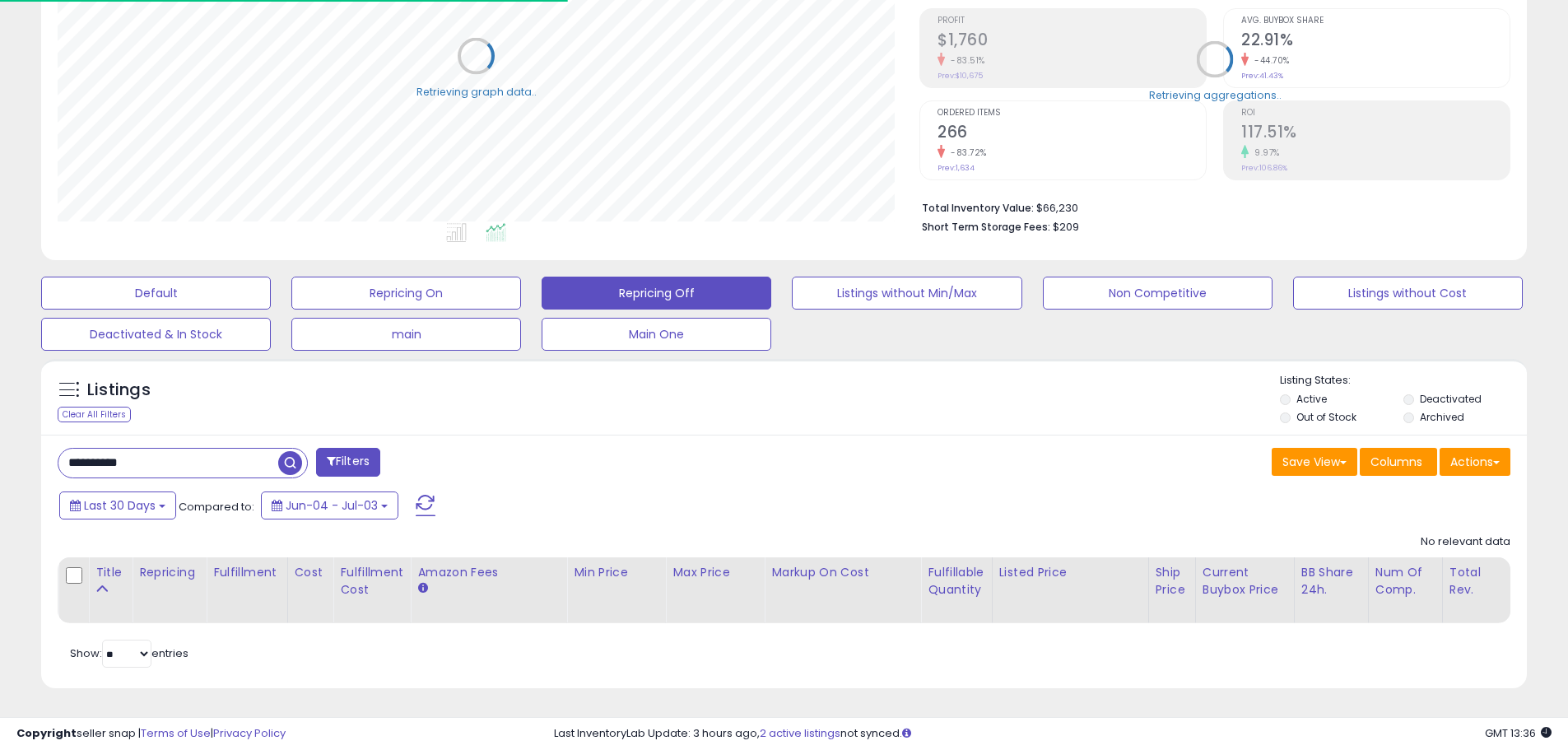 click on "Out of Stock" at bounding box center (1326, 417) 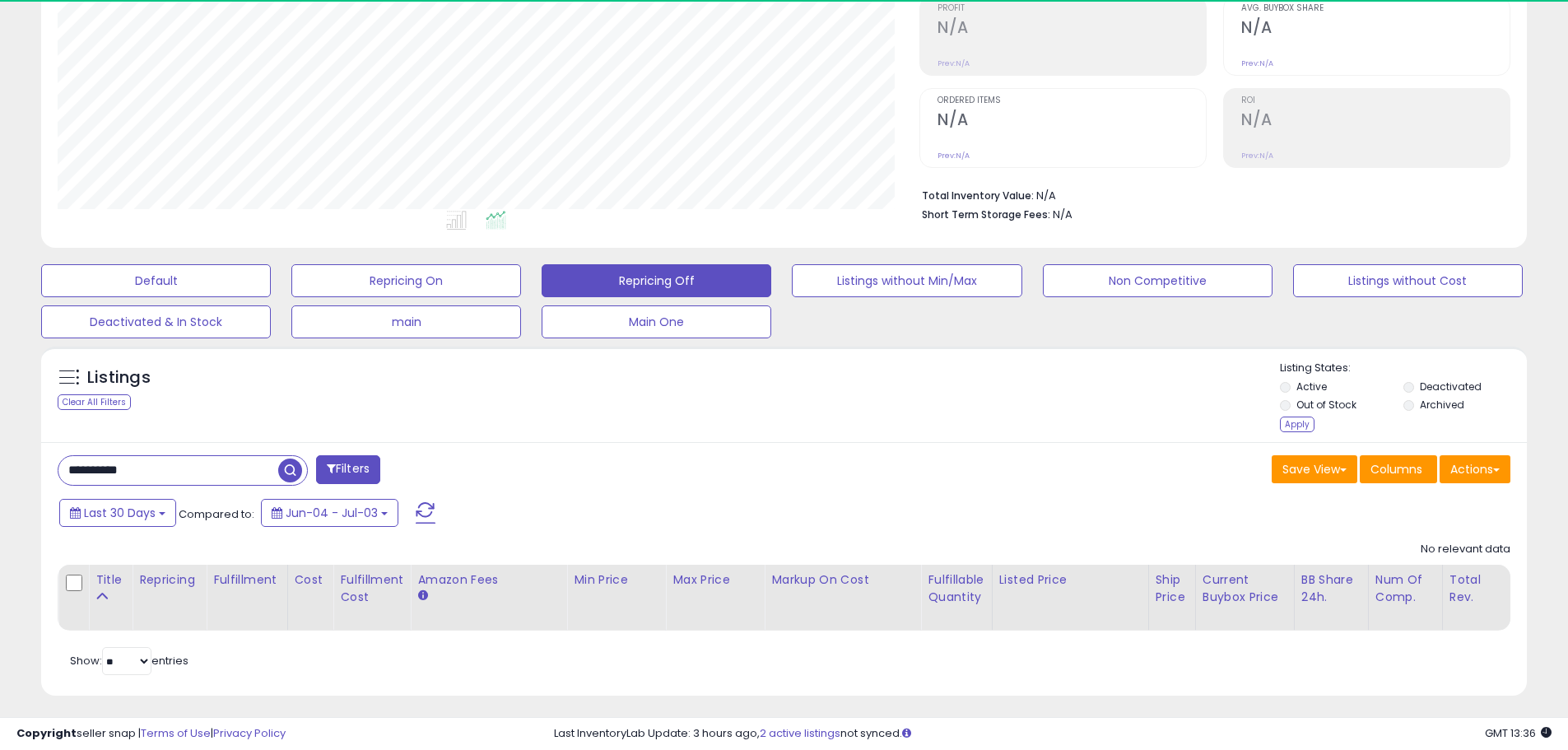 scroll, scrollTop: 822934, scrollLeft: 822235, axis: both 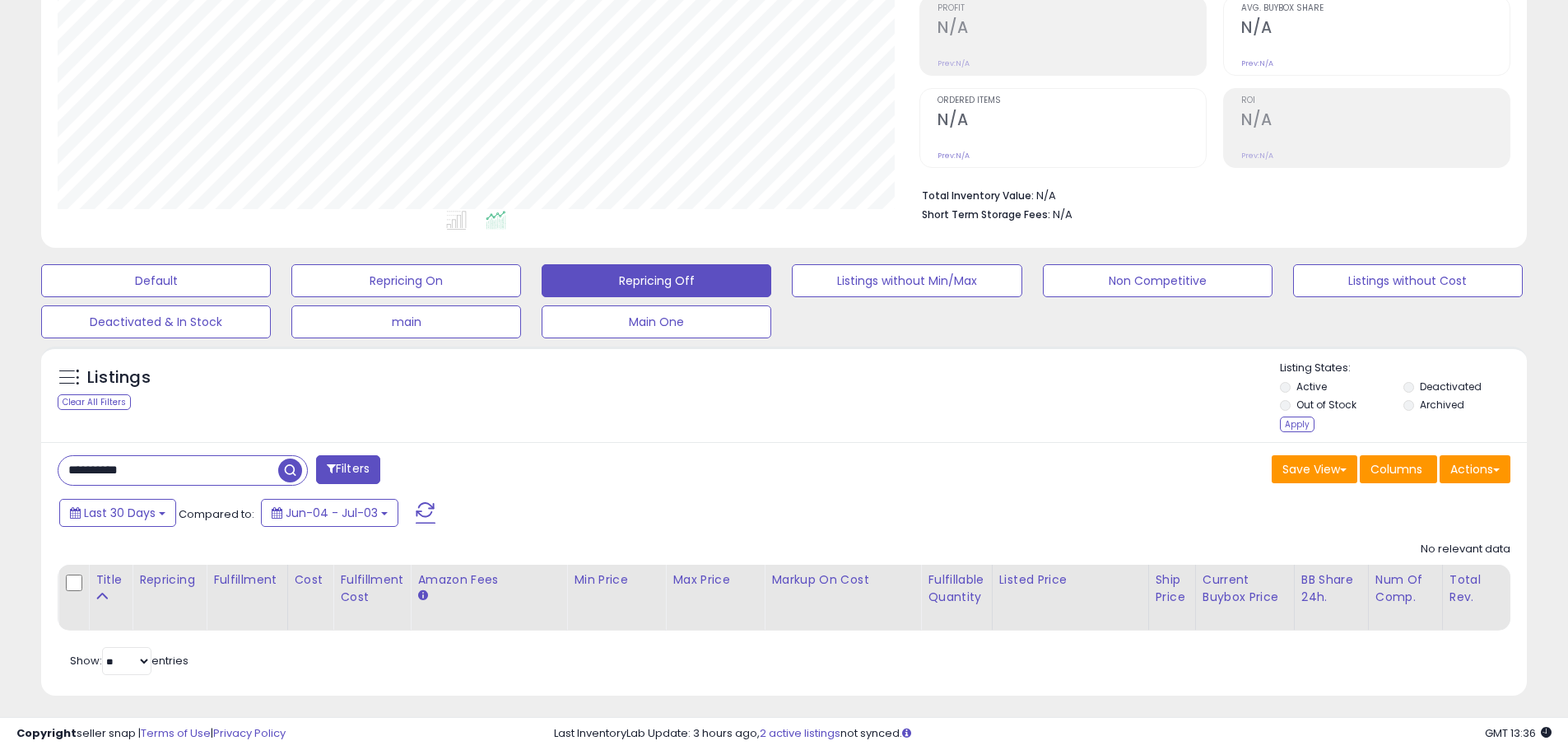 drag, startPoint x: 357, startPoint y: 477, endPoint x: 288, endPoint y: 459, distance: 71.309186 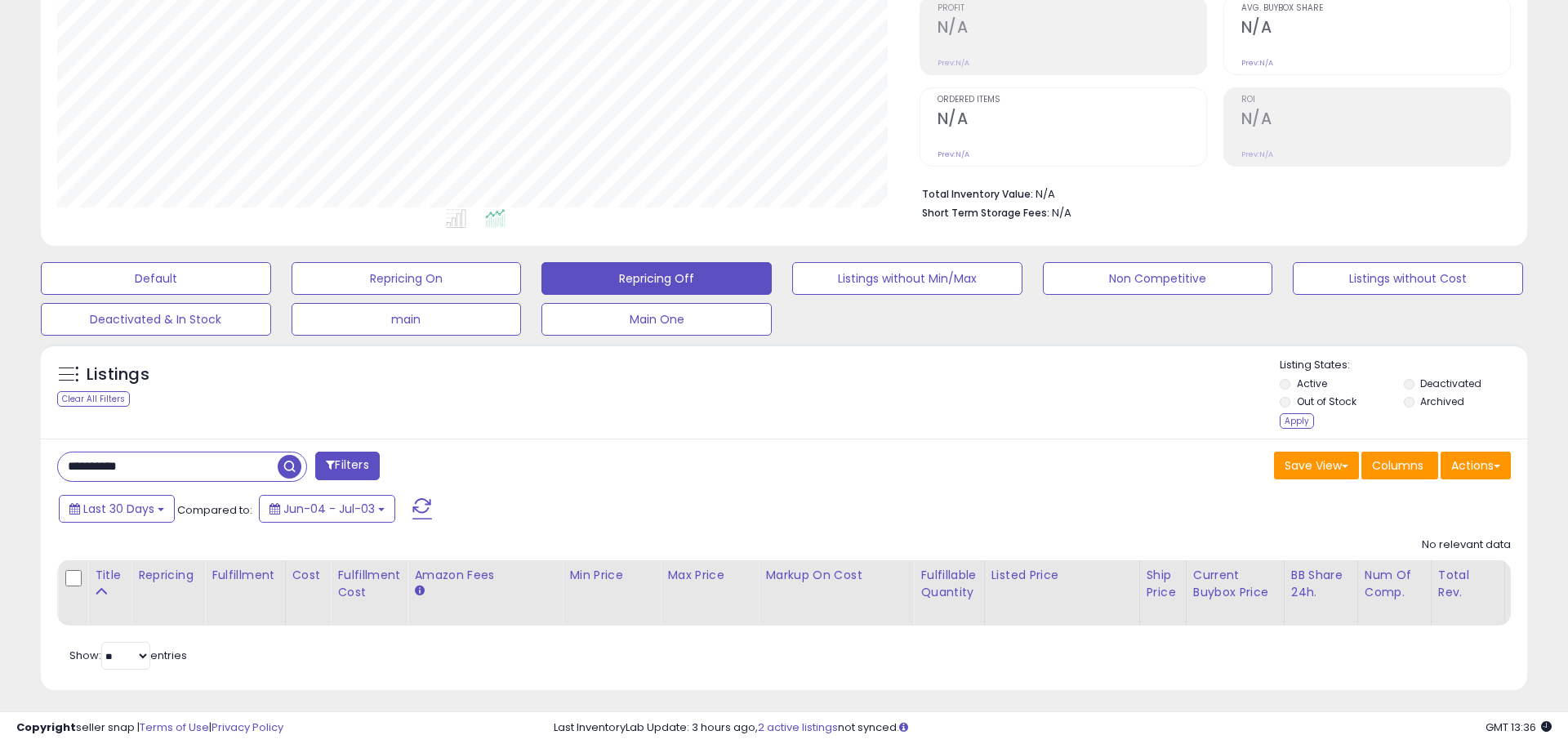 scroll, scrollTop: 816350, scrollLeft: 815804, axis: both 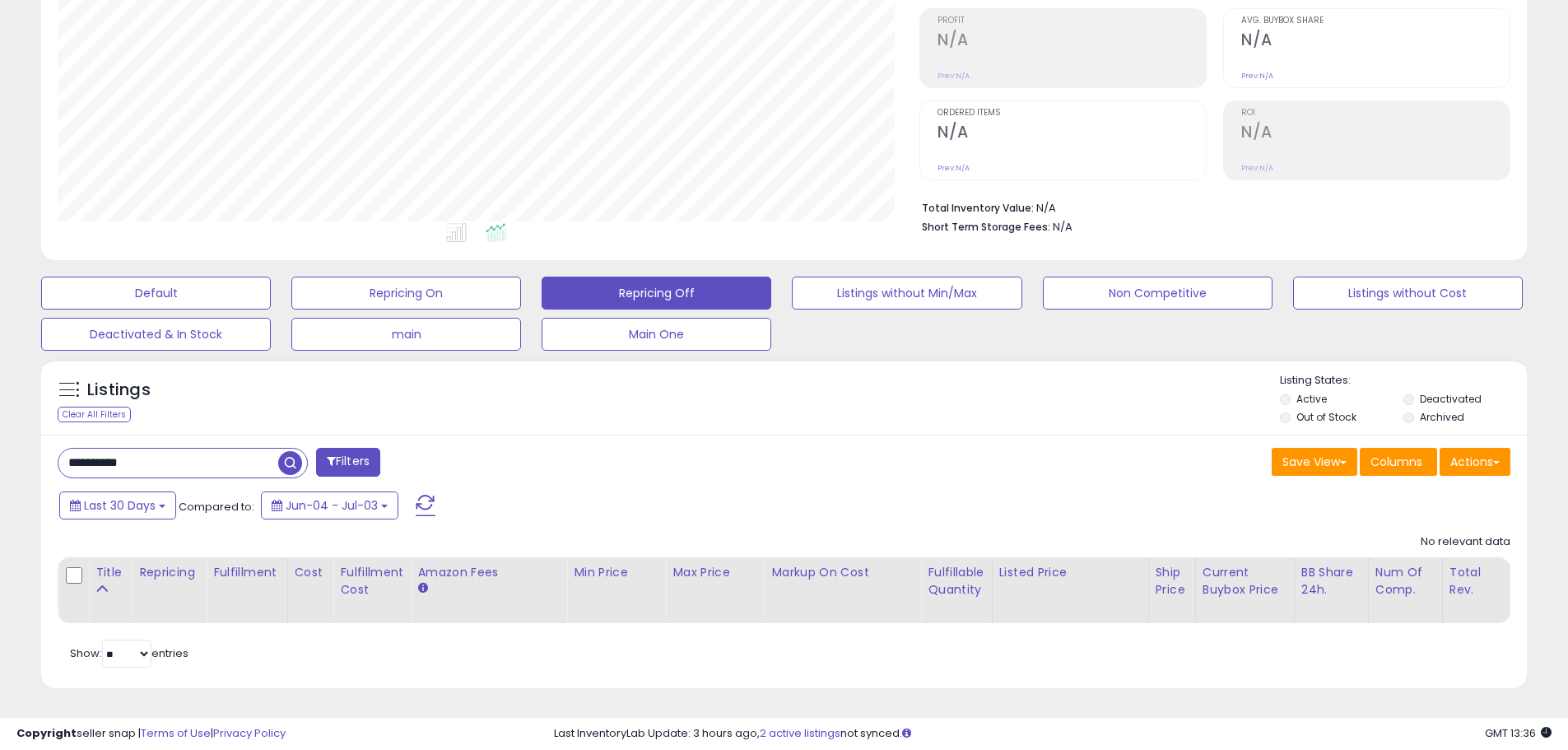 click on "Out of Stock" at bounding box center (1326, 417) 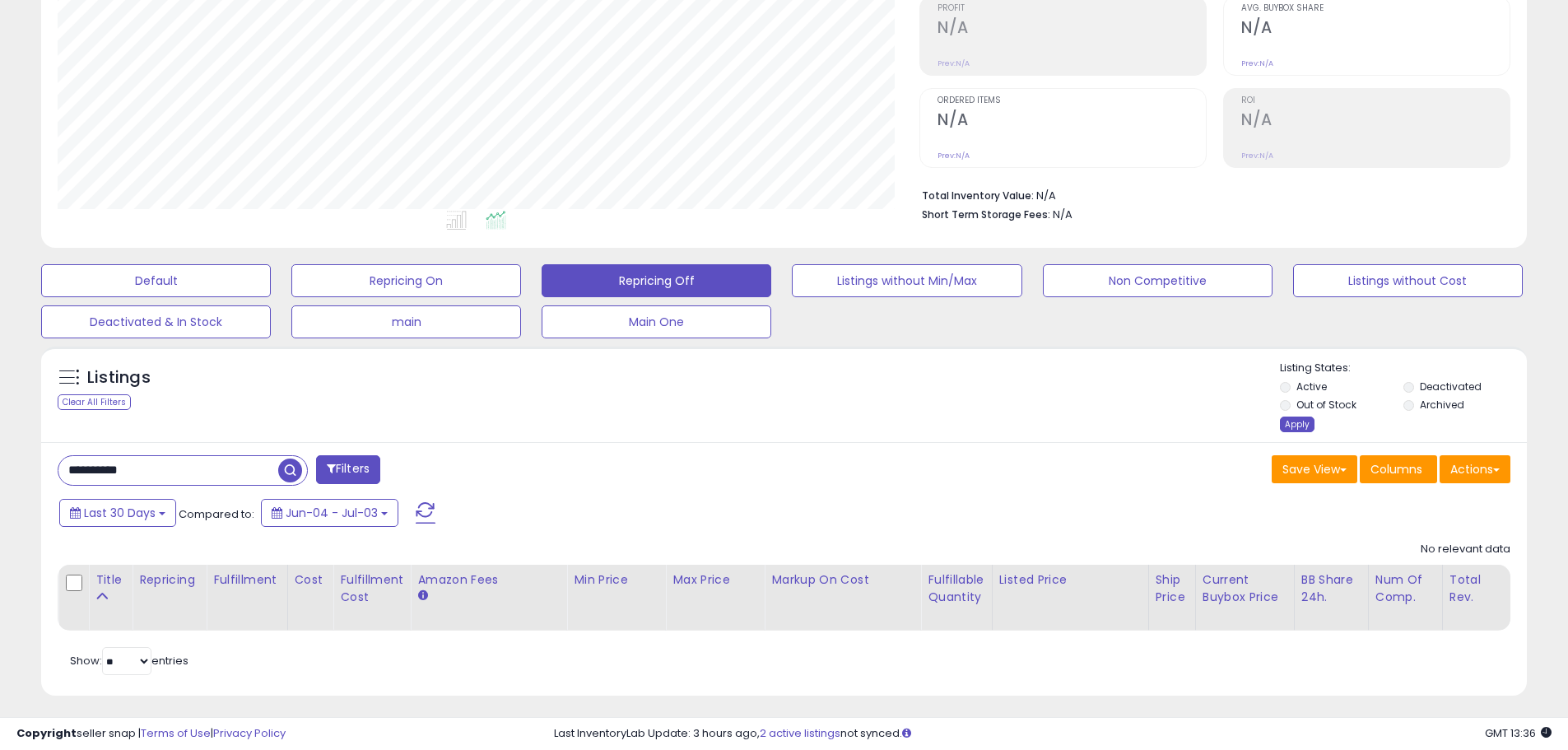click on "Apply" at bounding box center [1297, 424] 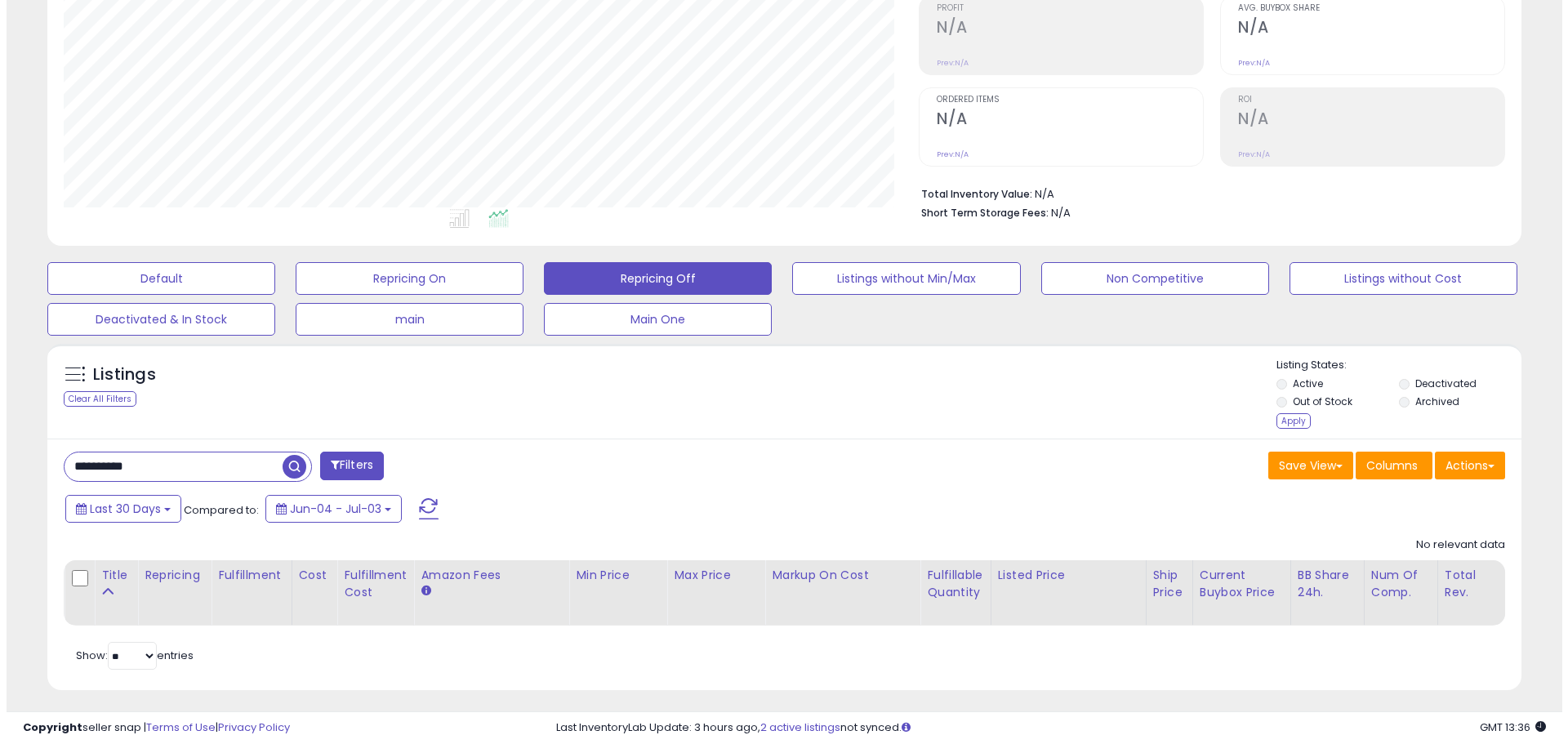 scroll, scrollTop: 816350, scrollLeft: 815804, axis: both 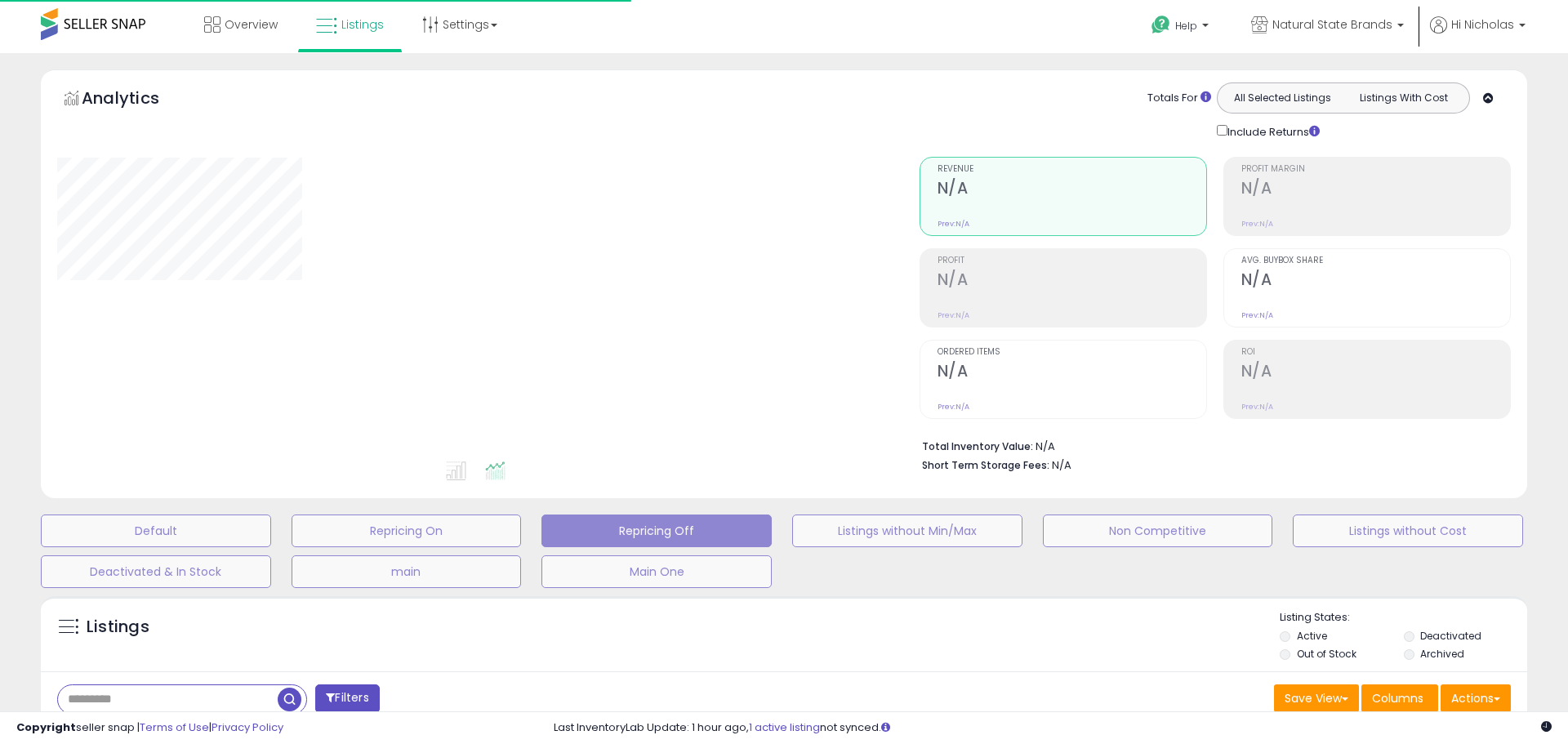 type on "********" 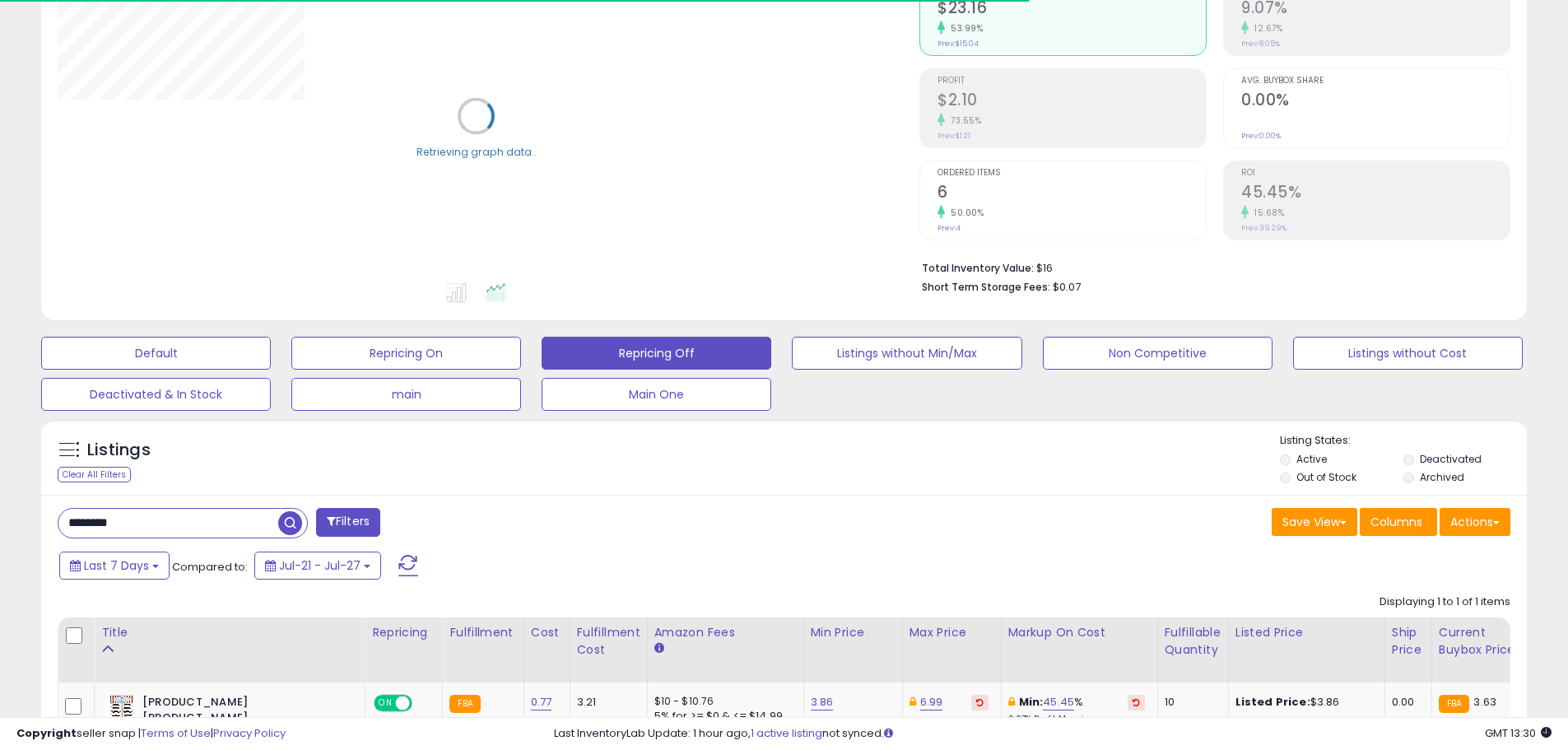 scroll, scrollTop: 329, scrollLeft: 0, axis: vertical 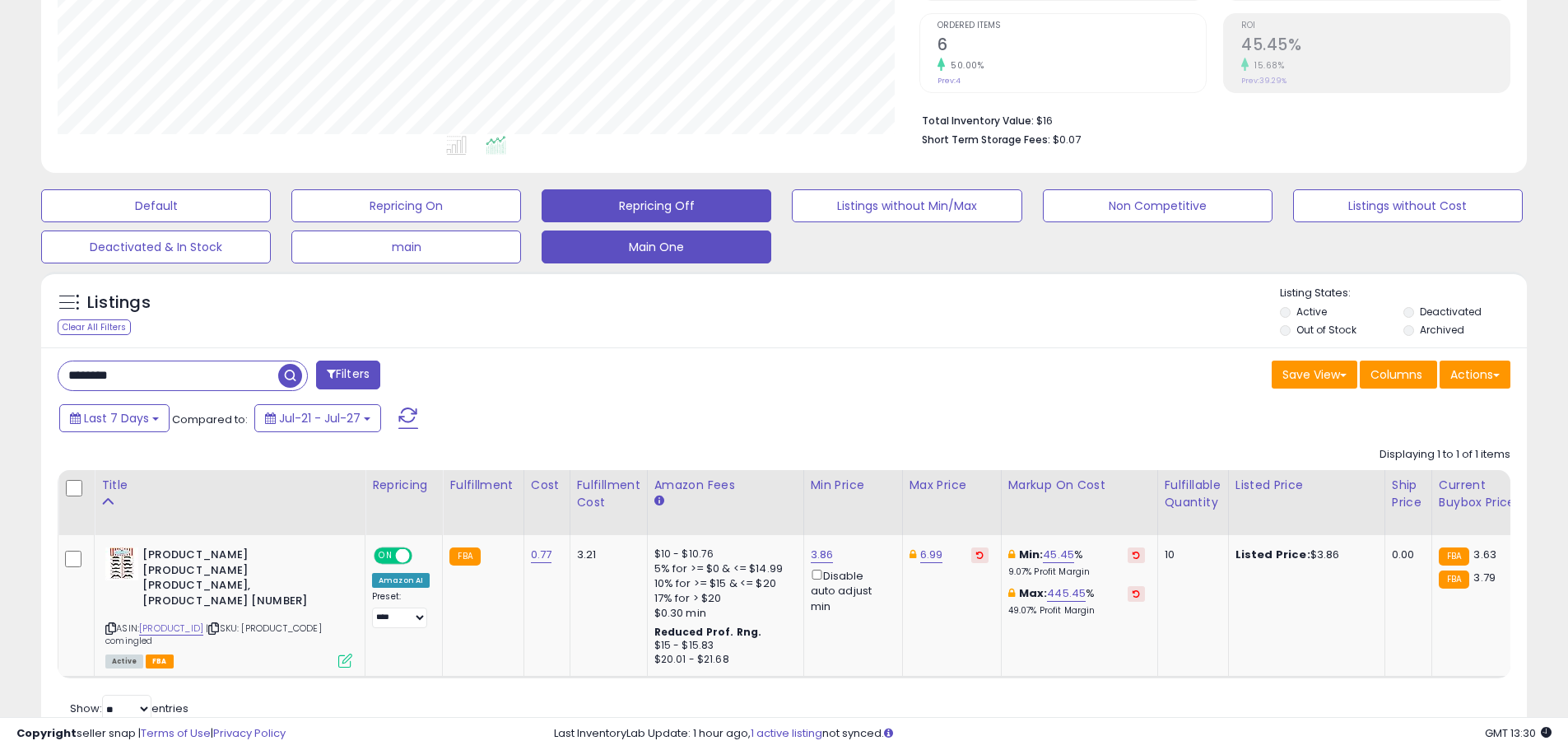 click on "Main One" at bounding box center (156, 206) 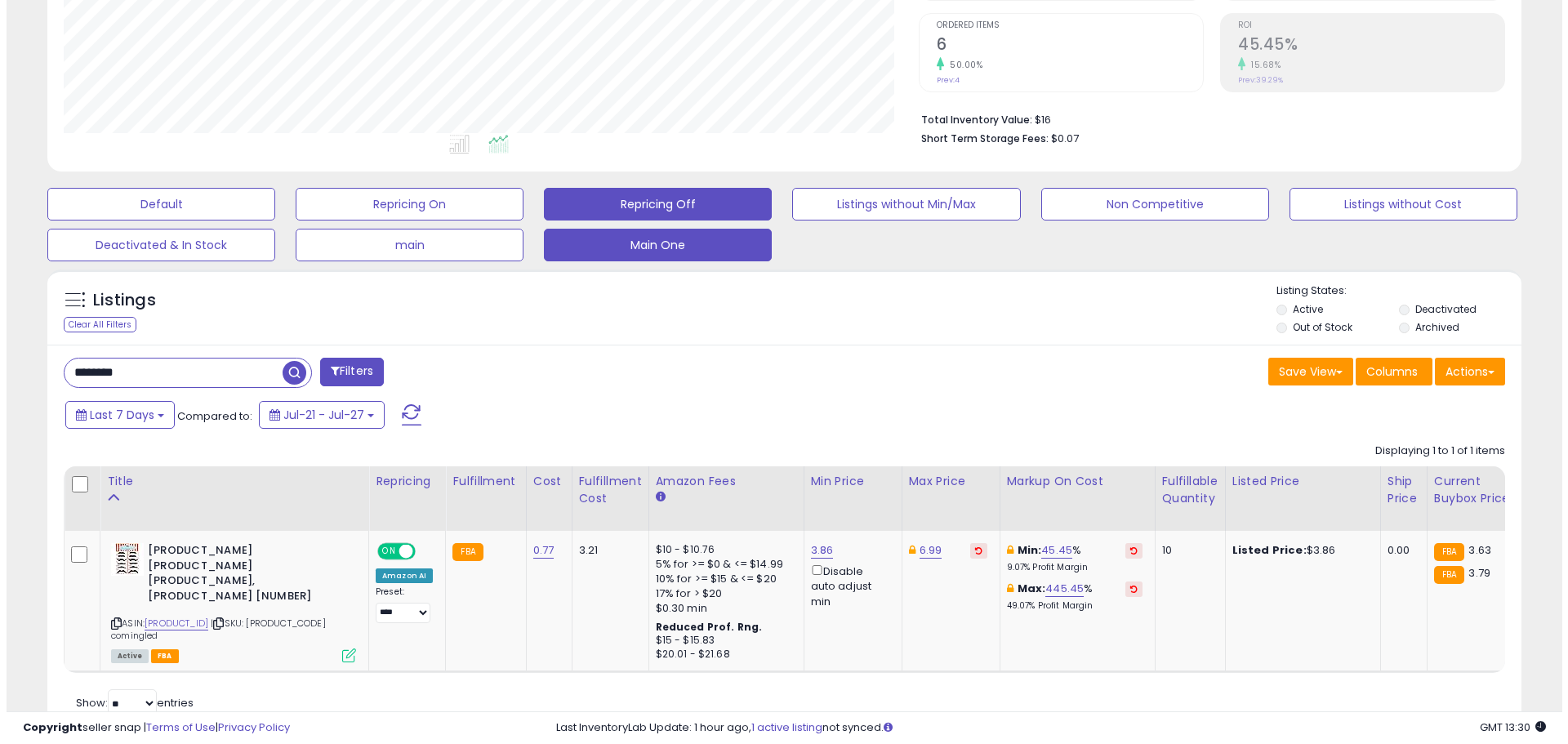 scroll, scrollTop: 252, scrollLeft: 0, axis: vertical 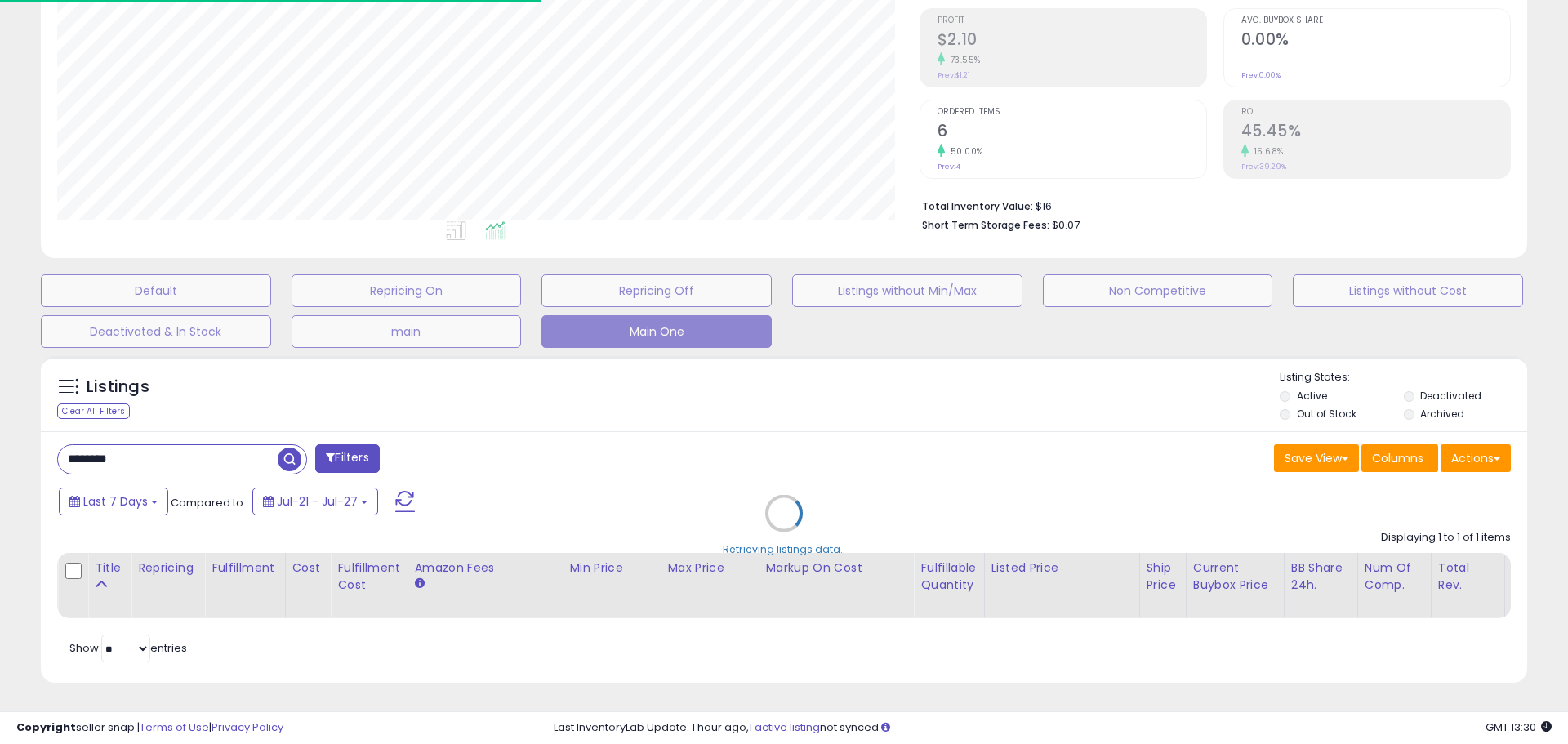 click on "Retrieving listings data.." at bounding box center [784, 525] 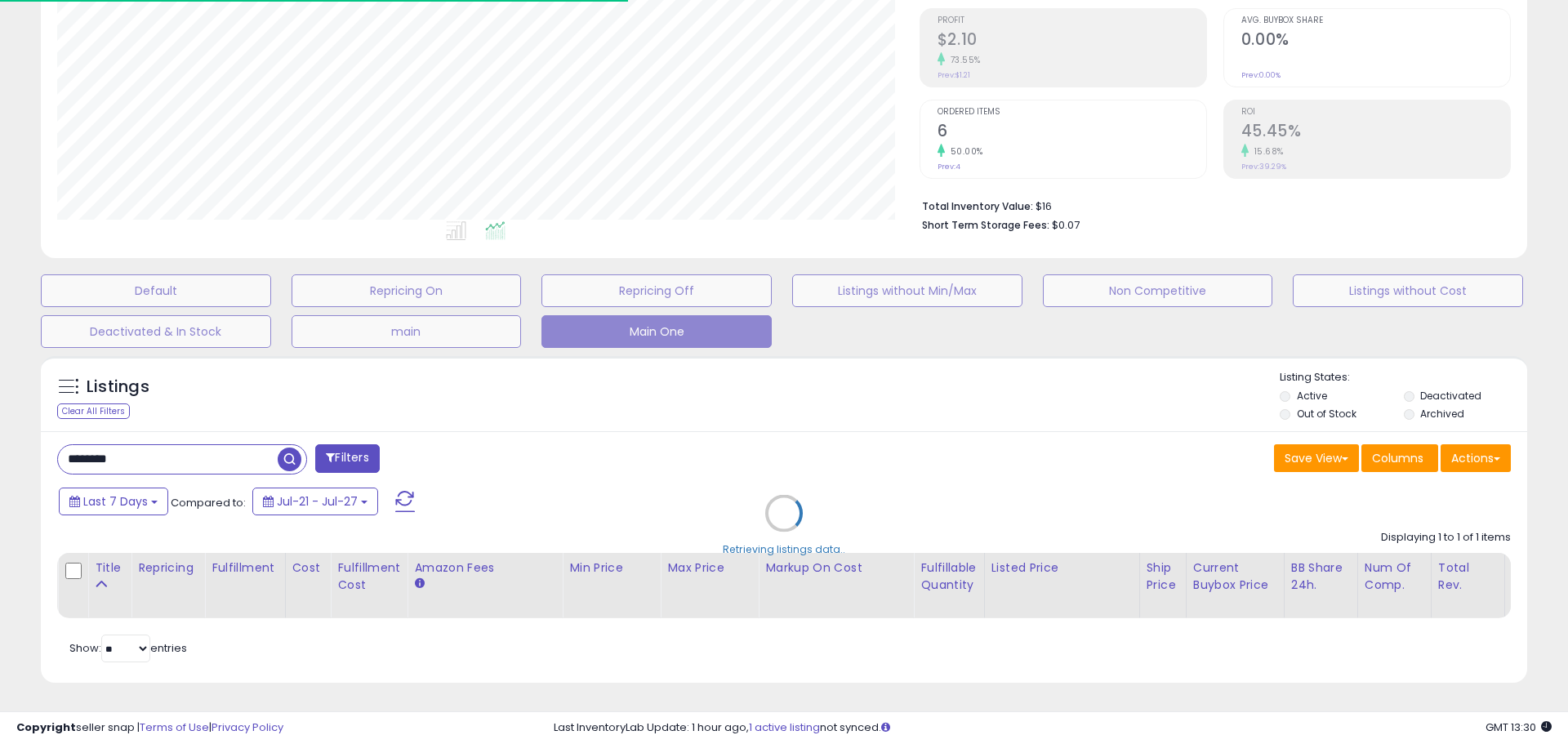 click on "Retrieving listings data.." at bounding box center [784, 525] 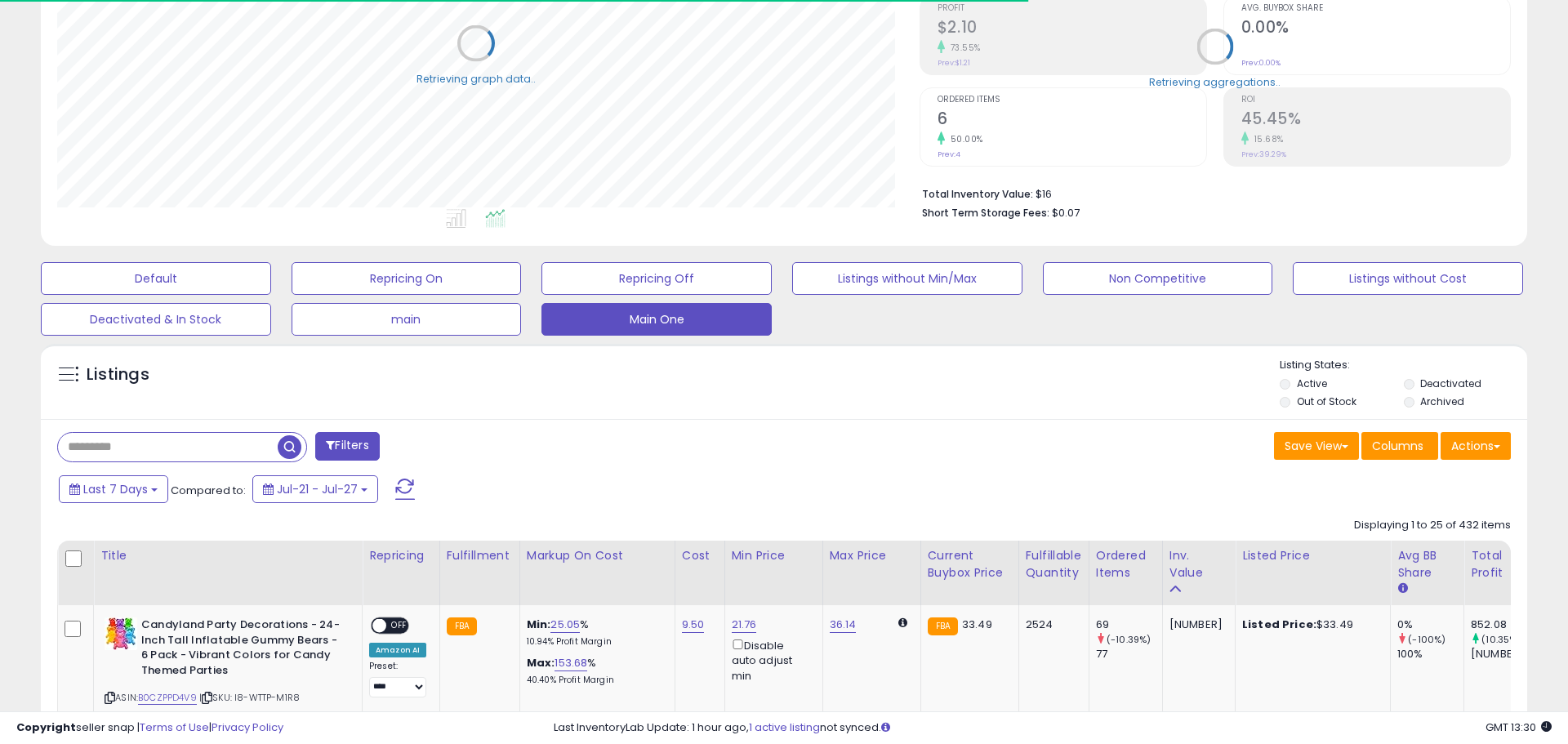 click at bounding box center [167, 447] 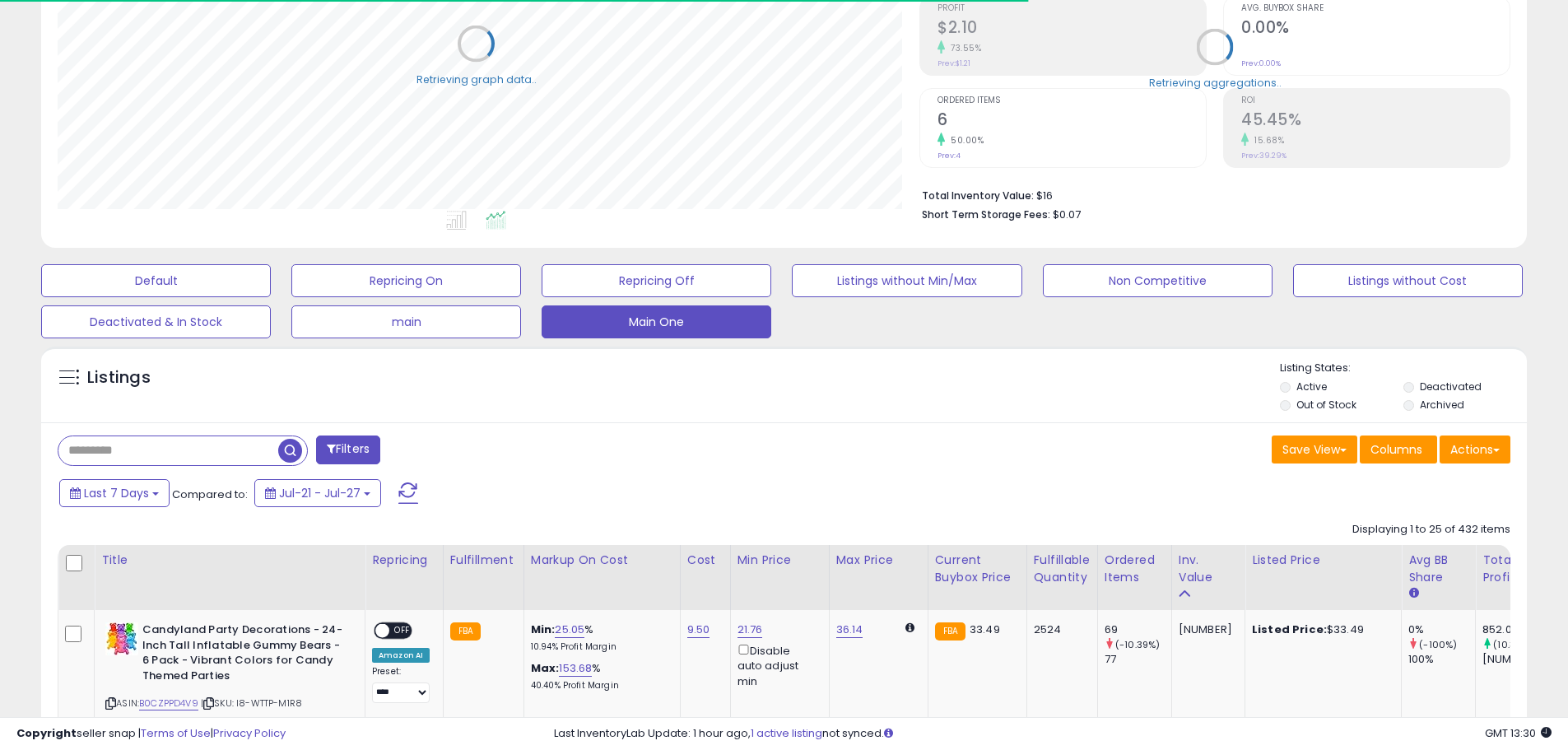 scroll, scrollTop: 338, scrollLeft: 862, axis: both 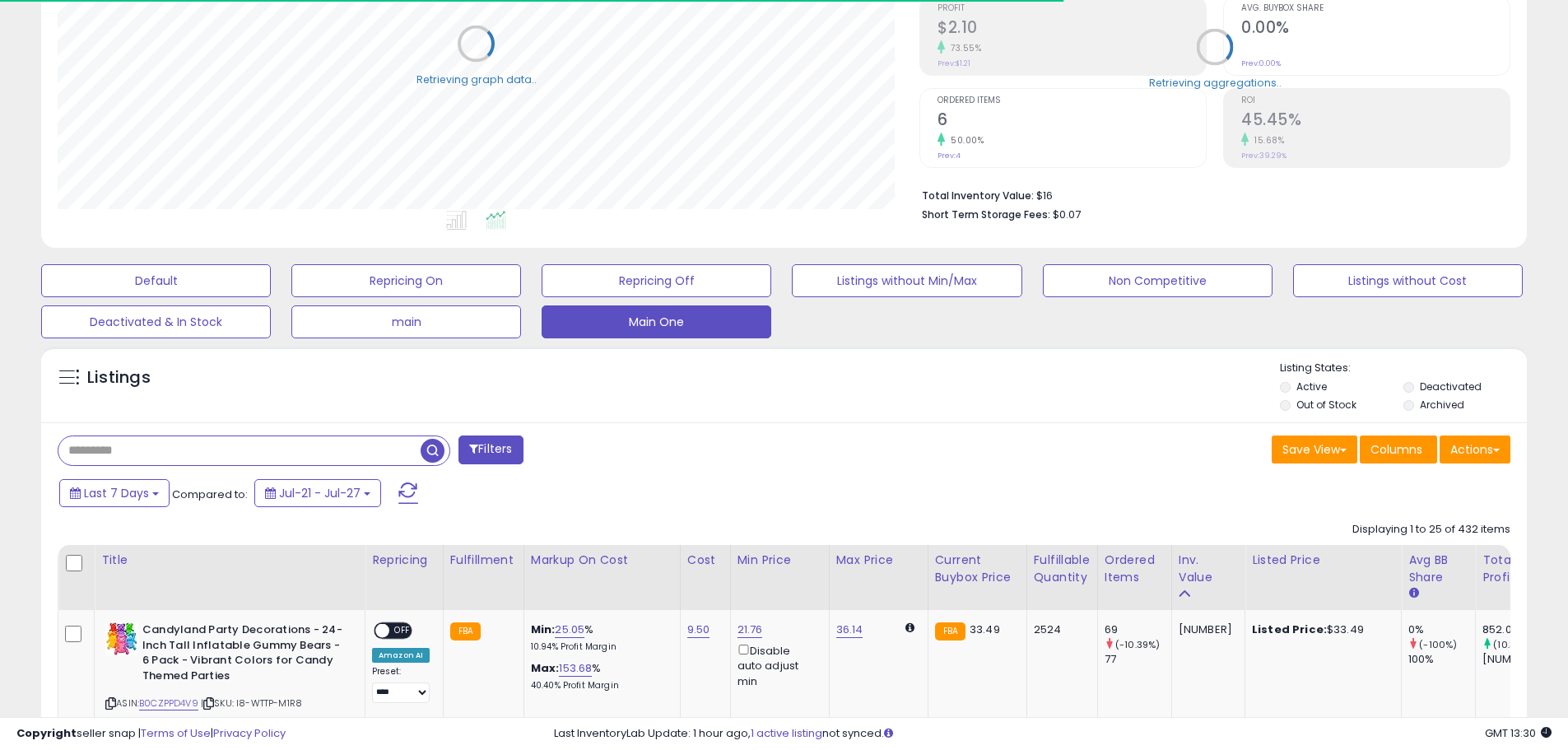 click at bounding box center (240, 450) 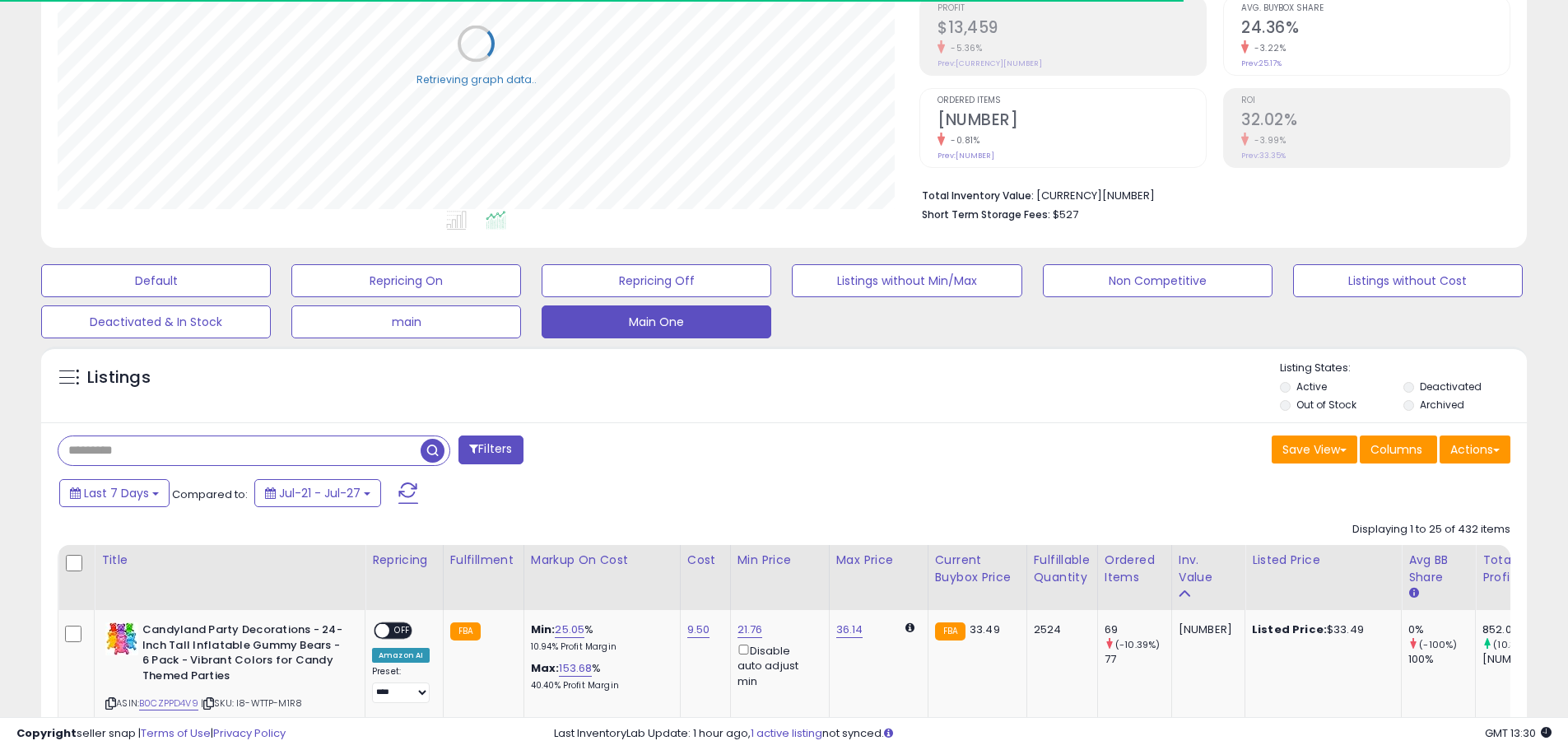 paste on "**********" 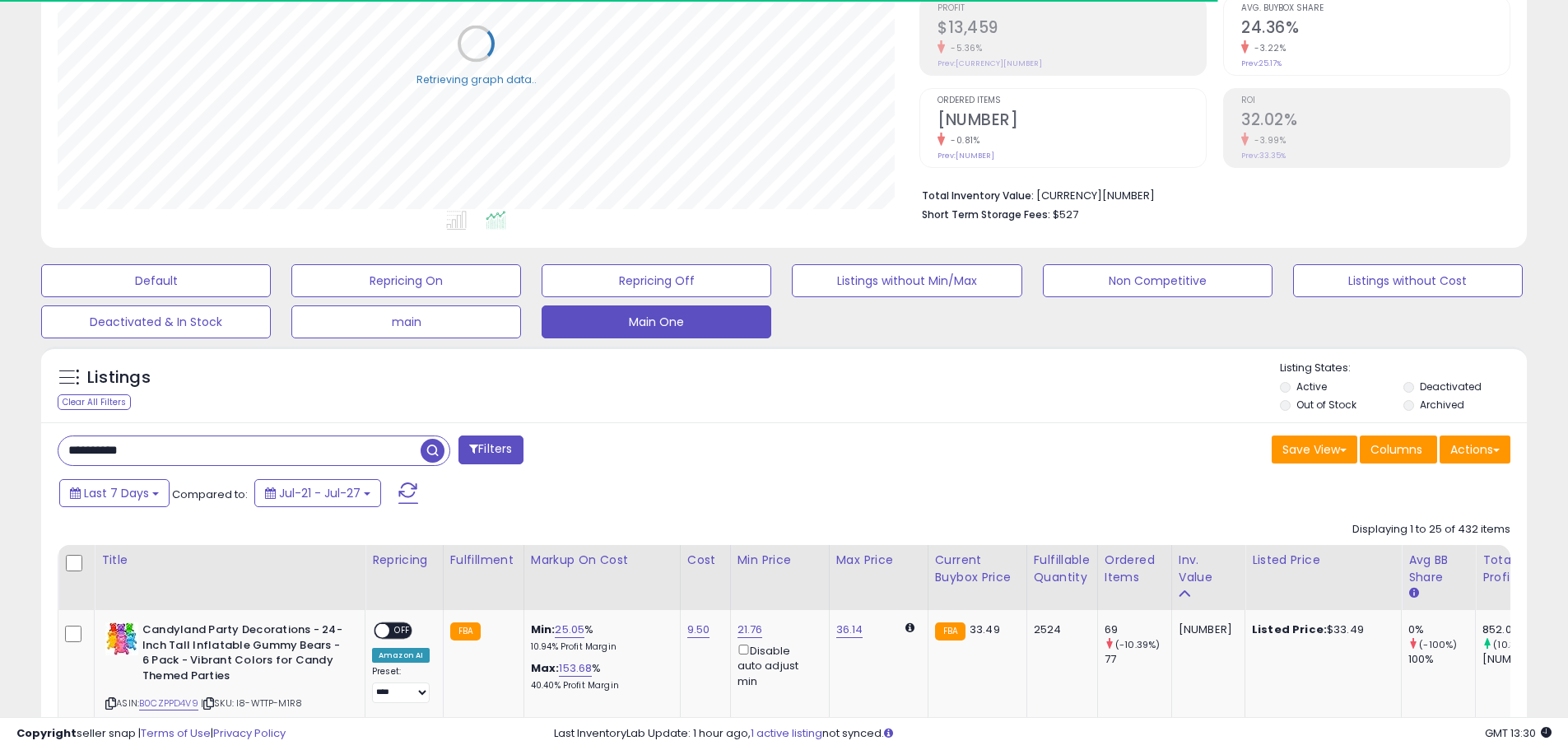 type on "**********" 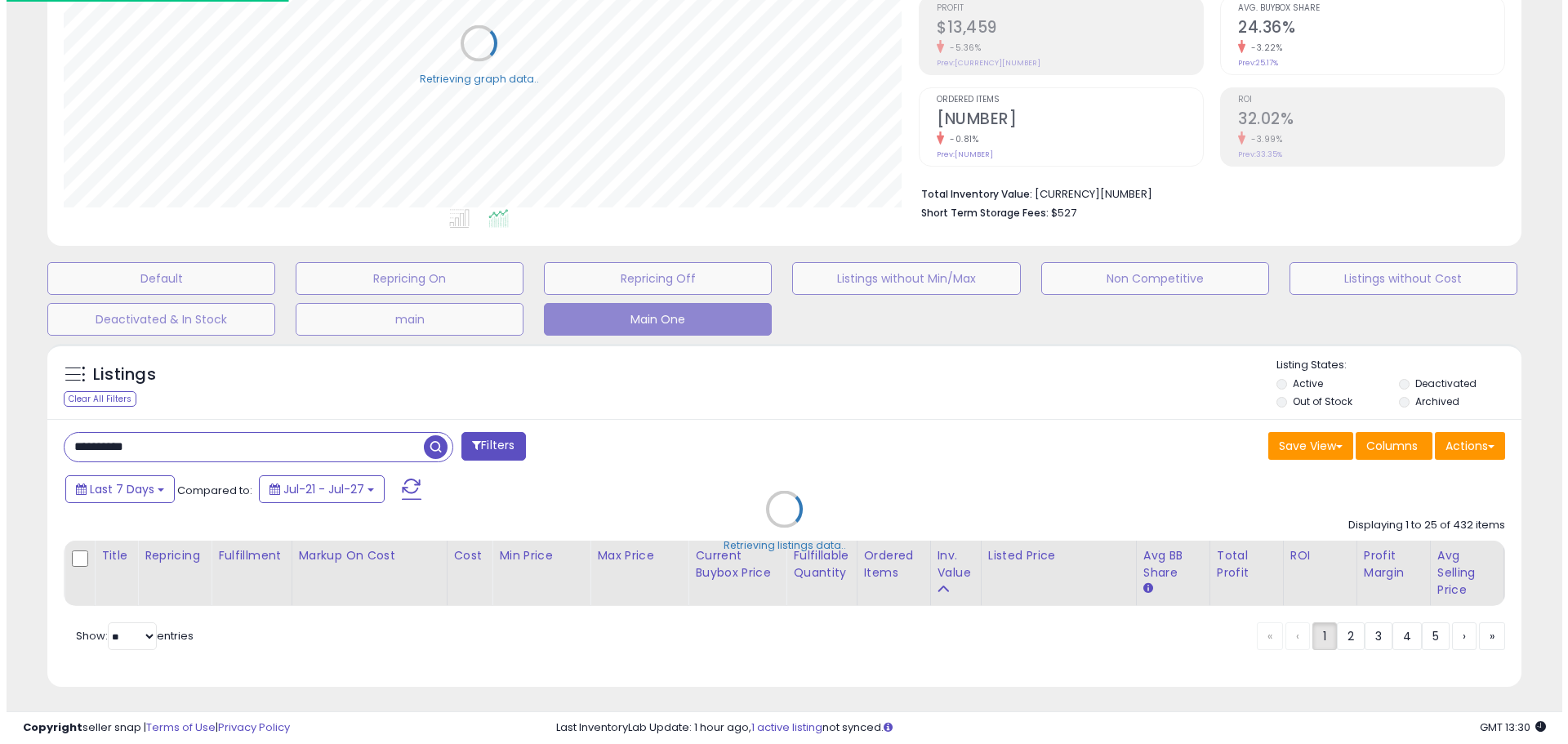 scroll, scrollTop: 816350, scrollLeft: 815804, axis: both 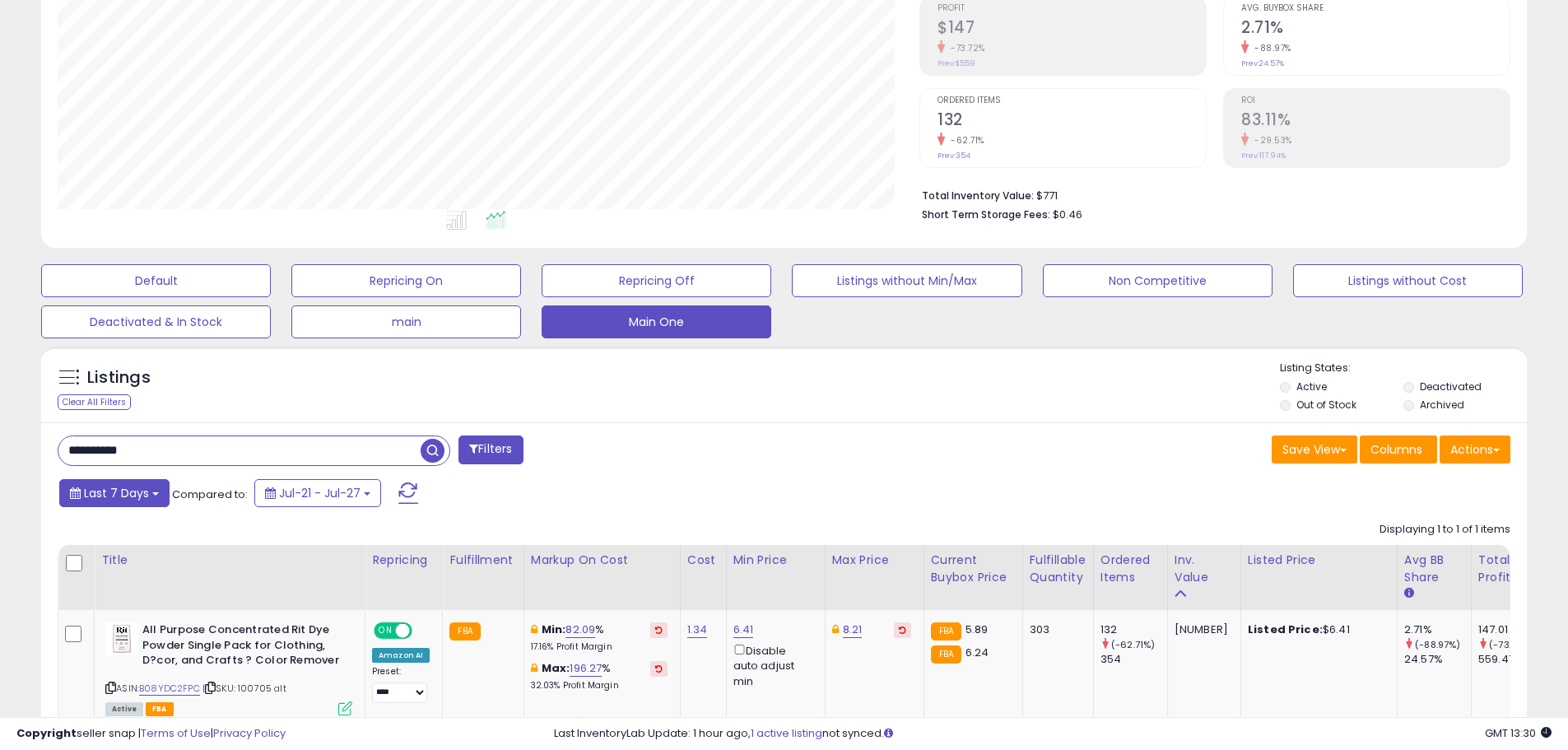 drag, startPoint x: 144, startPoint y: 483, endPoint x: 142, endPoint y: 502, distance: 19.104973 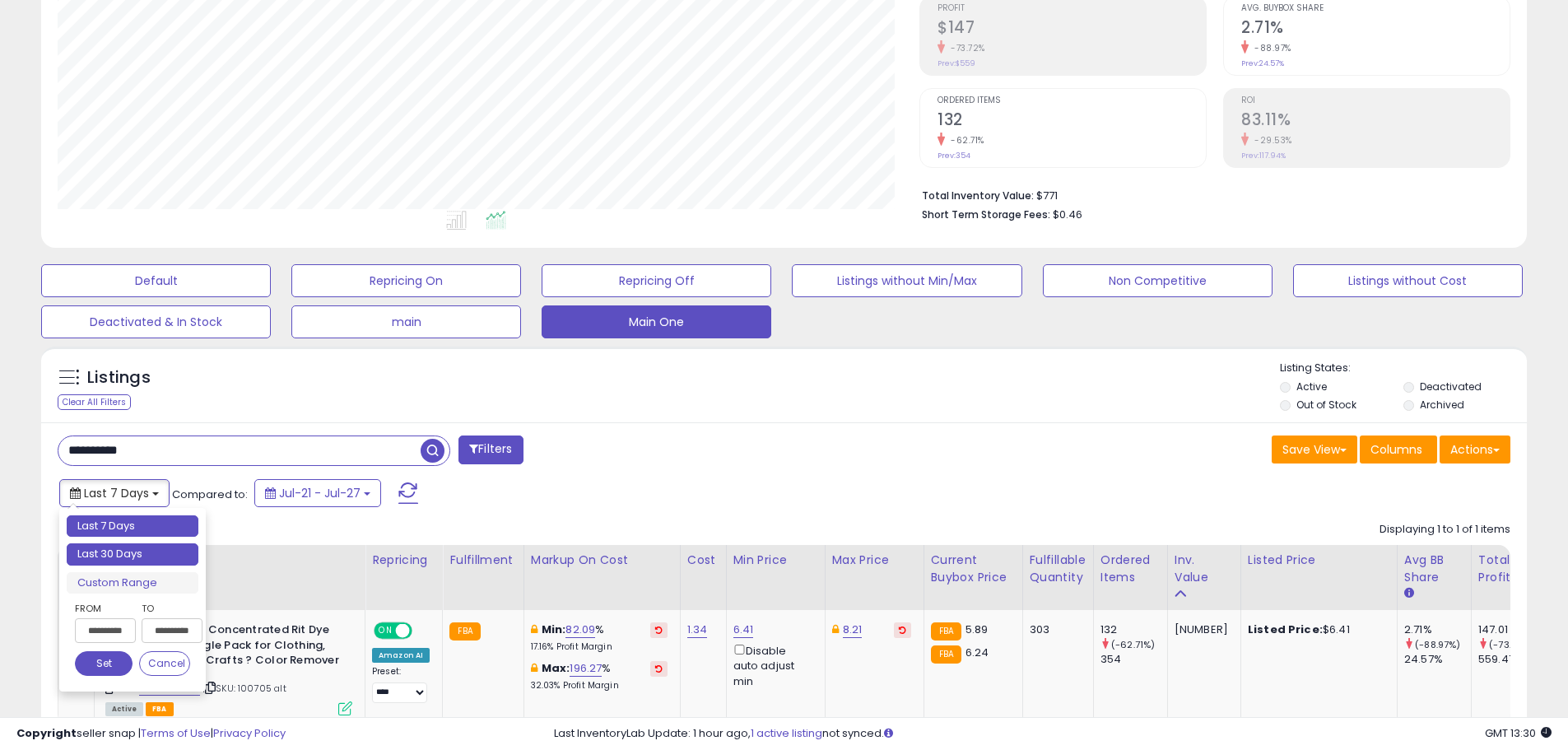 type on "**********" 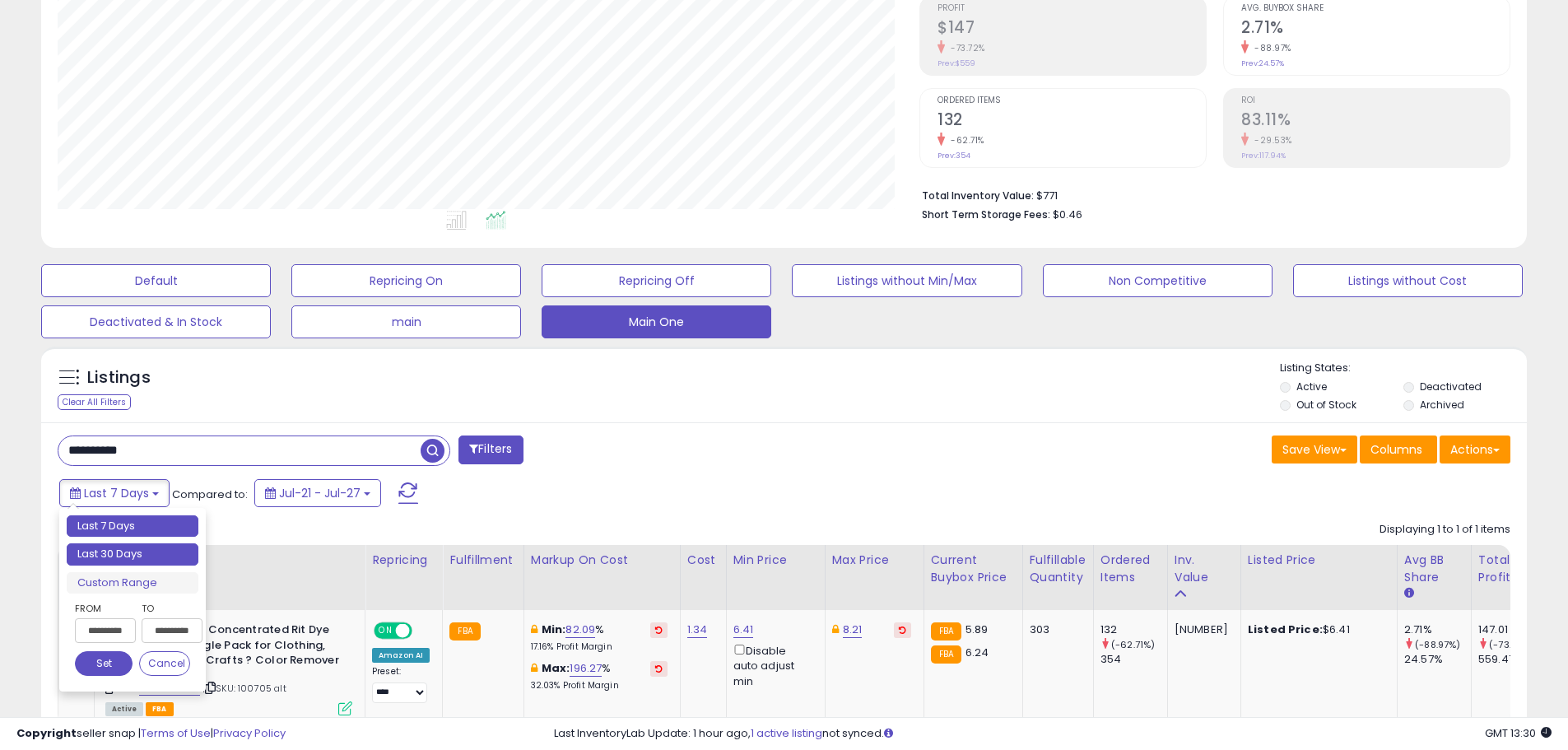 click on "Last 30 Days" at bounding box center (133, 554) 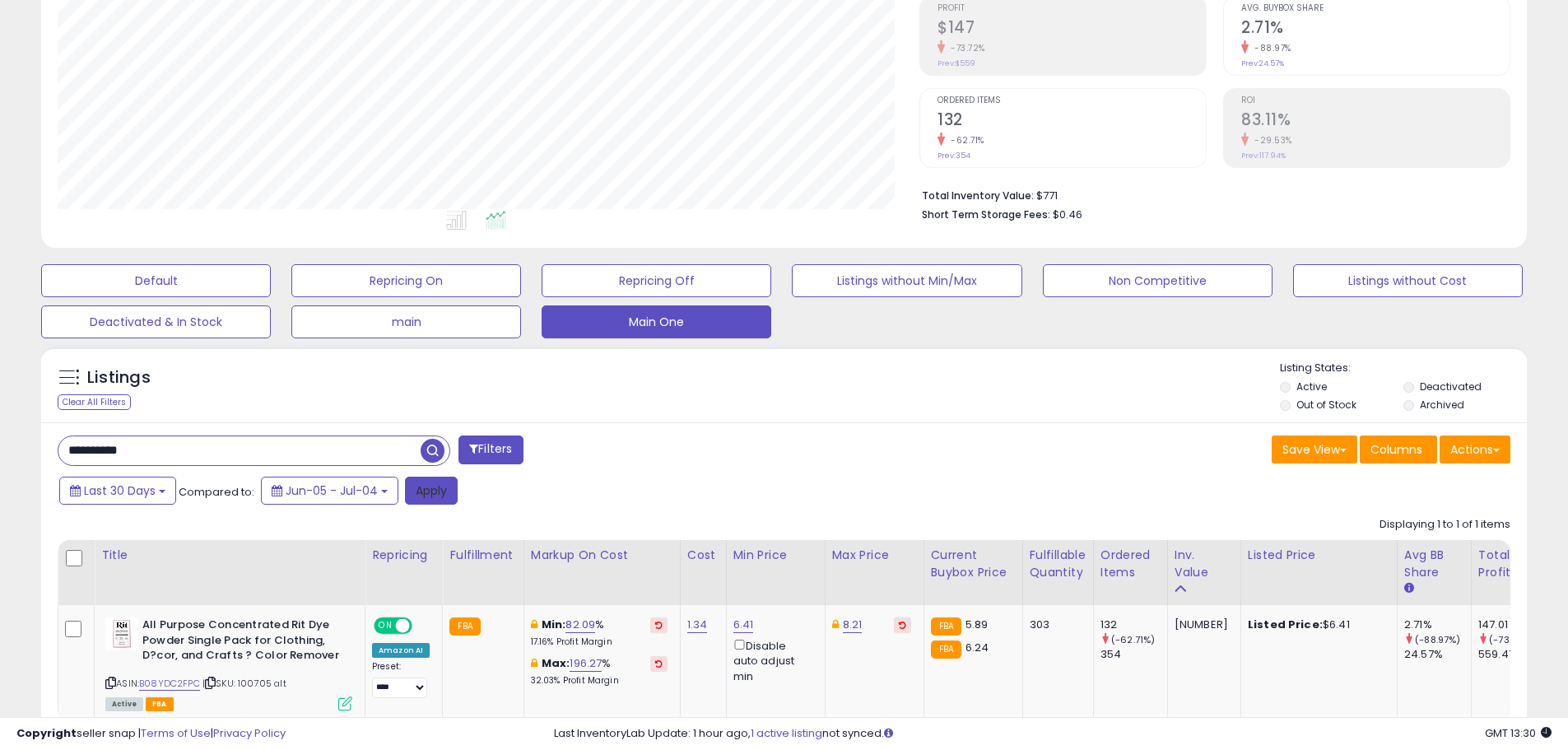 click on "Apply" at bounding box center (431, 491) 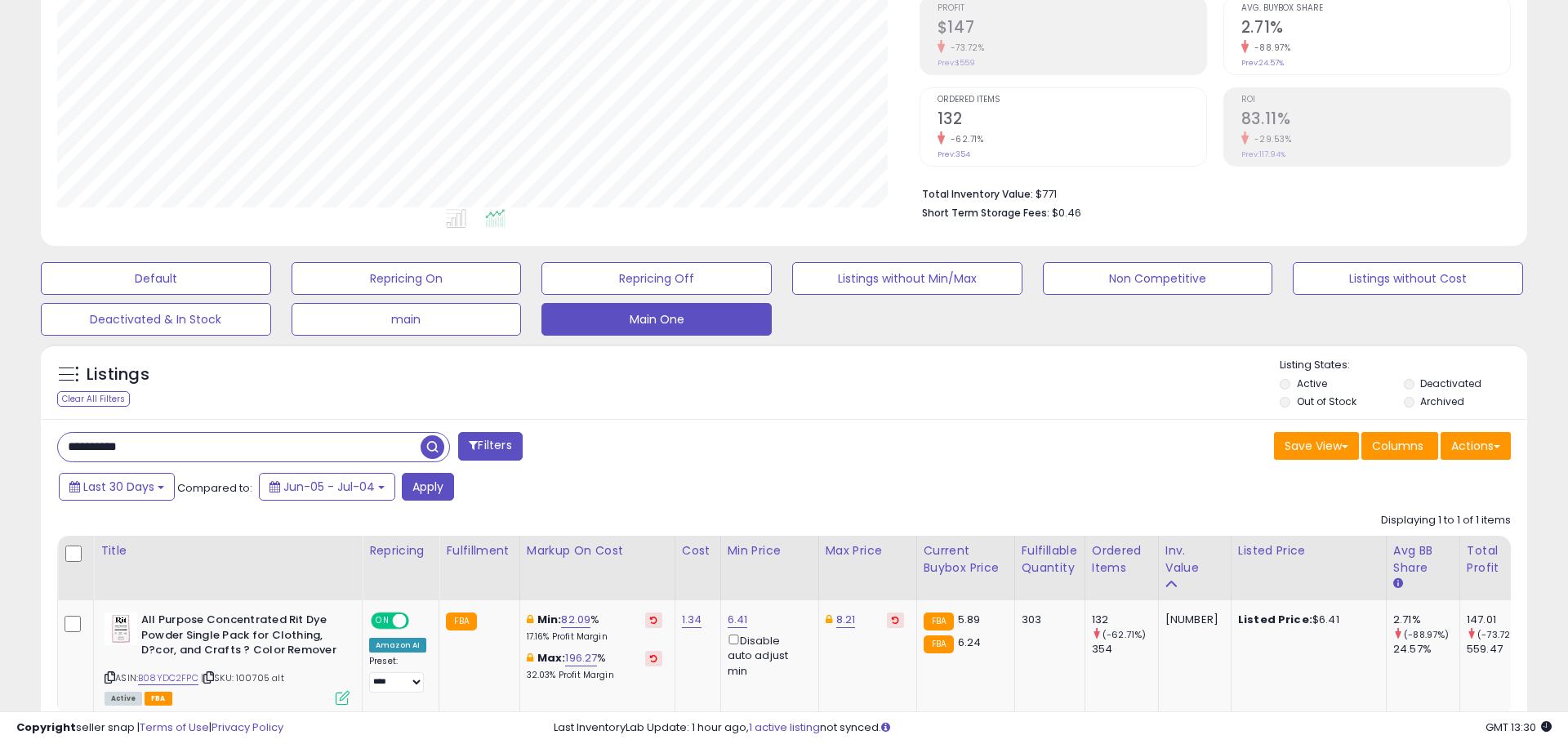 scroll, scrollTop: 816350, scrollLeft: 815804, axis: both 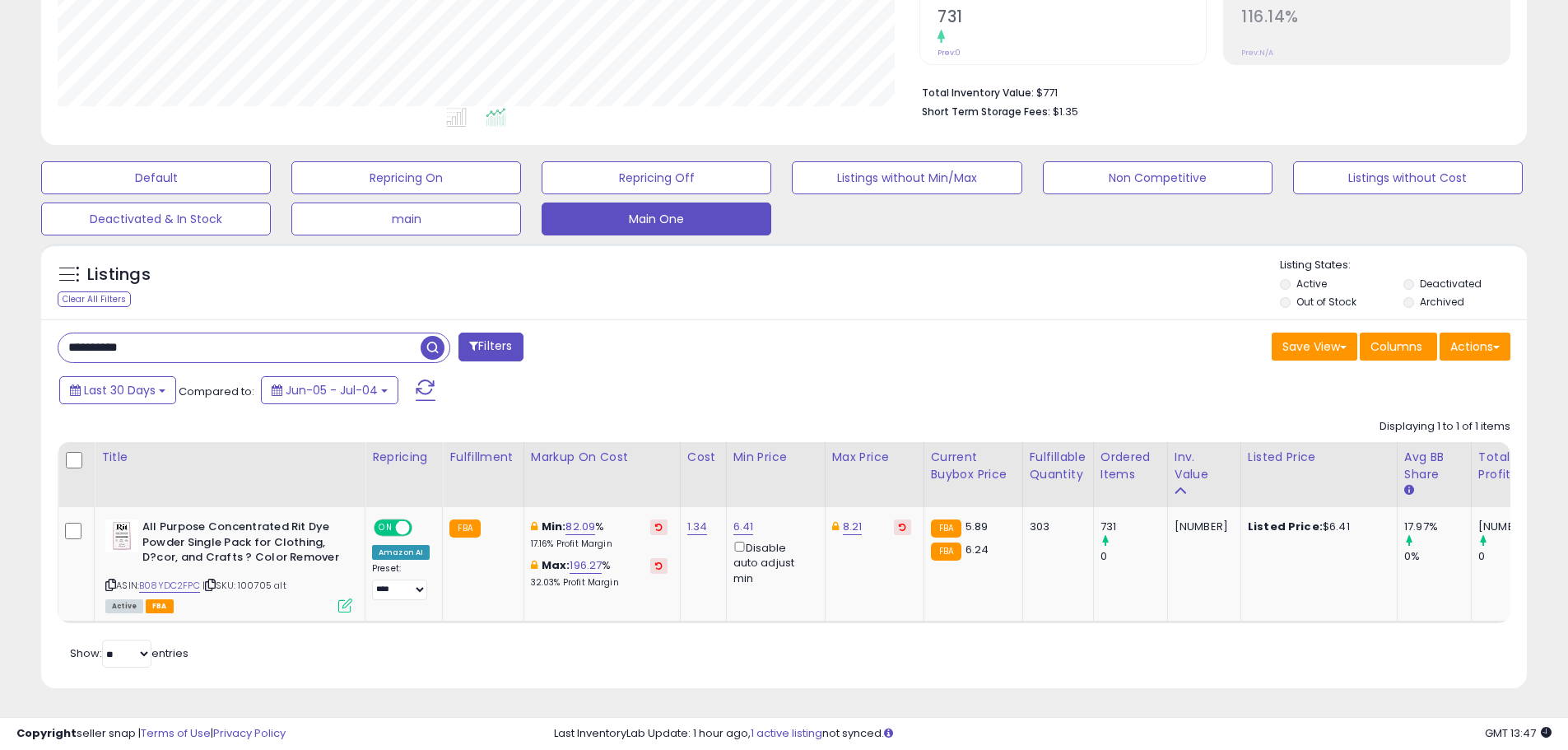 click on "**********" at bounding box center [240, 347] 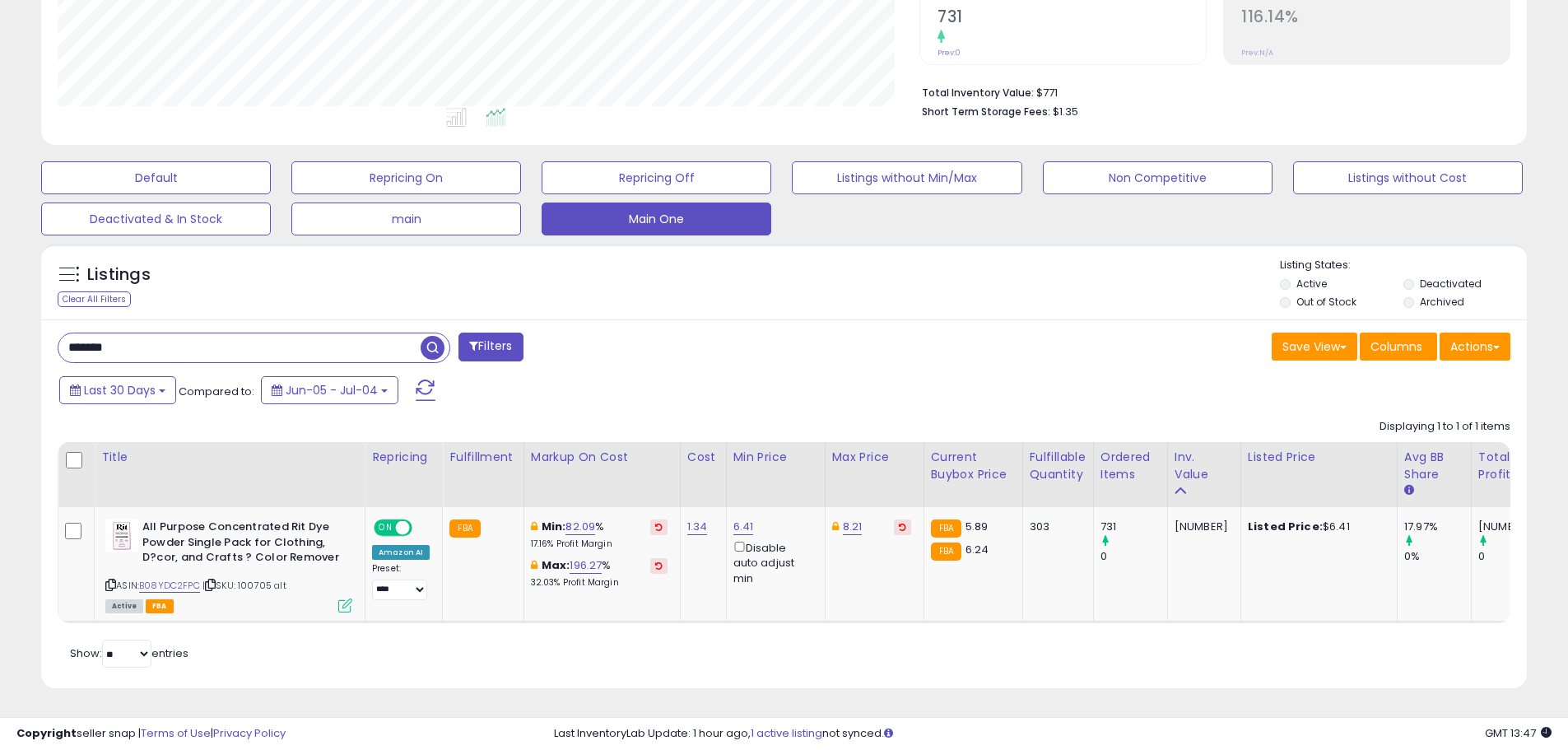 type on "*******" 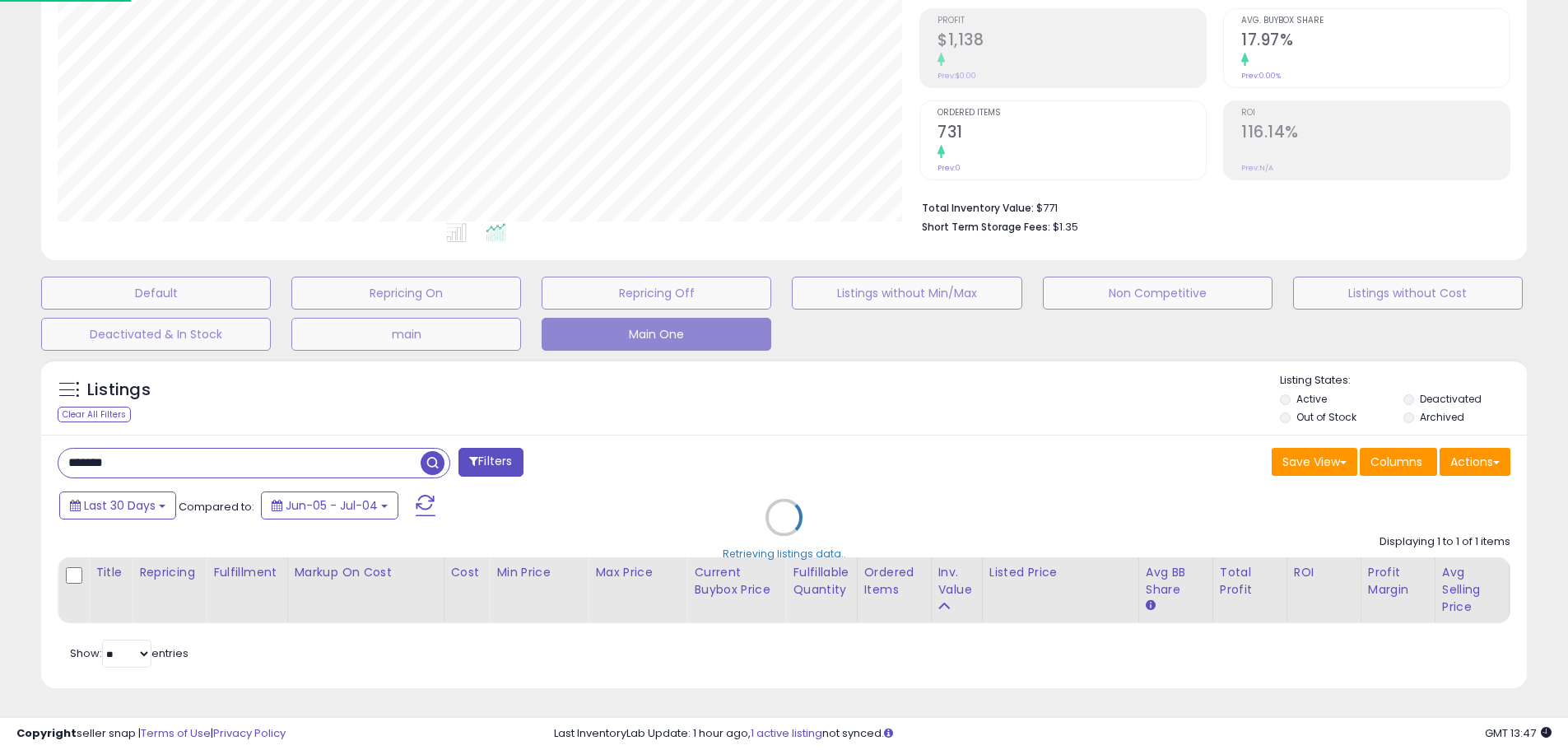 scroll, scrollTop: 822934, scrollLeft: 822228, axis: both 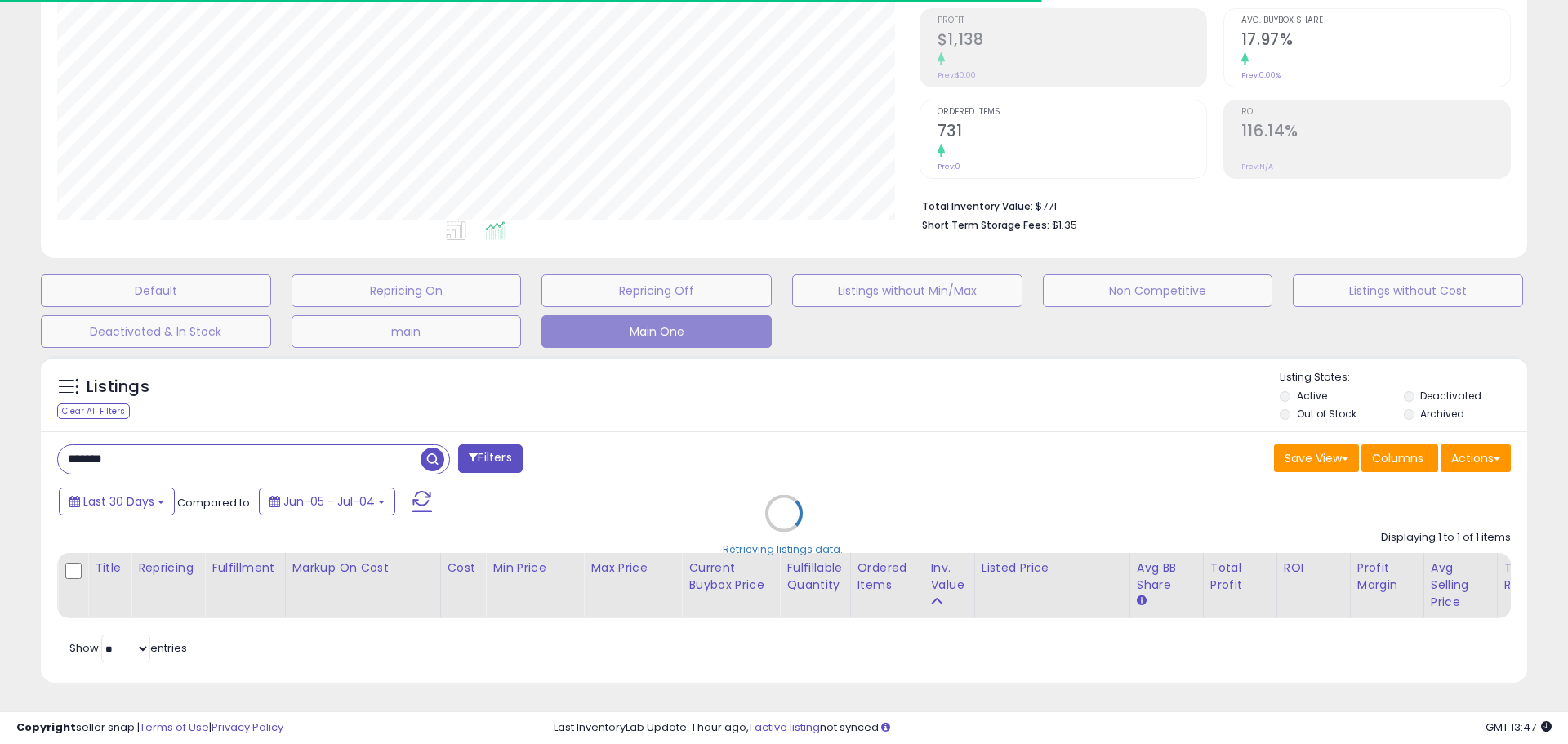 click on "Retrieving listings data.." at bounding box center (784, 525) 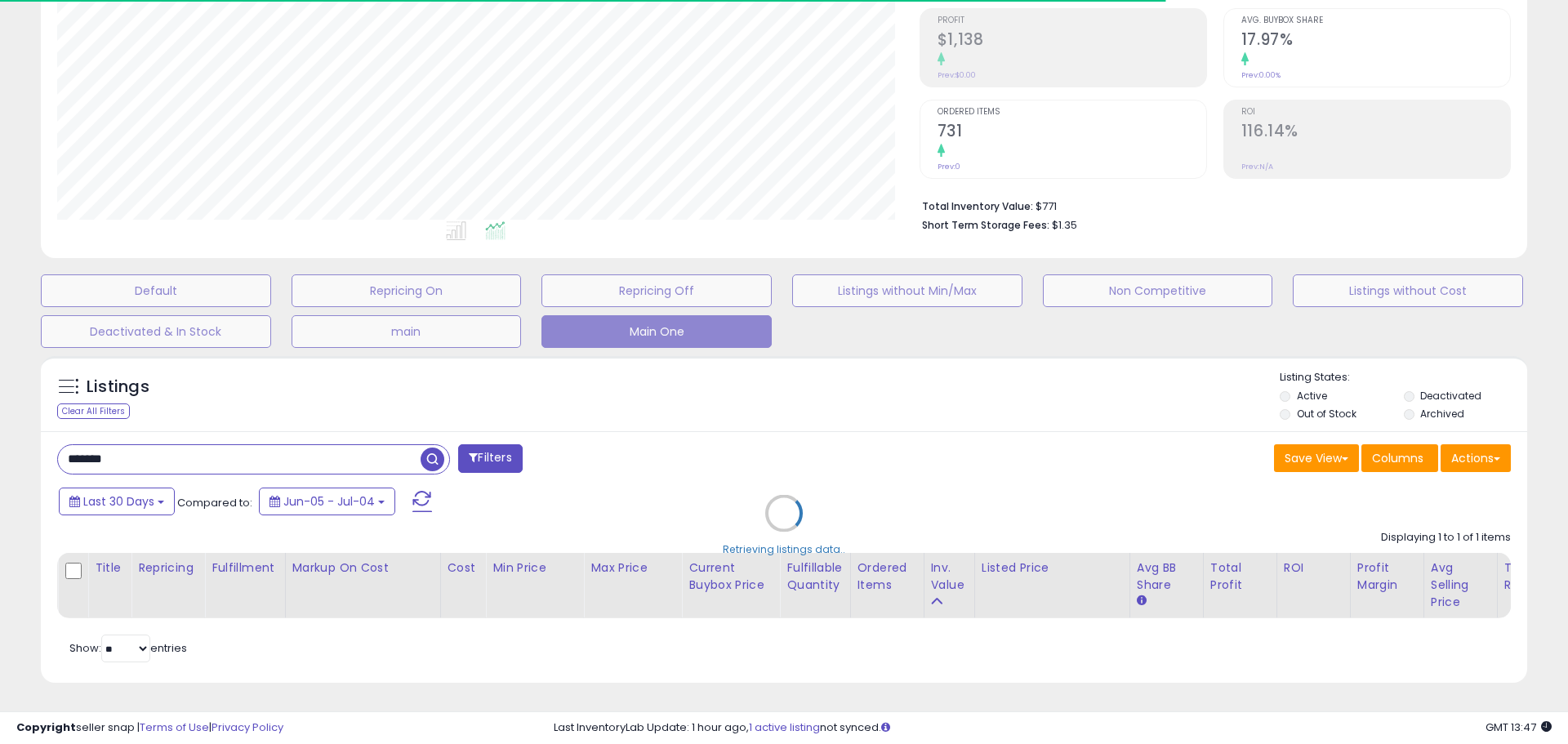 click on "Retrieving listings data.." at bounding box center [784, 525] 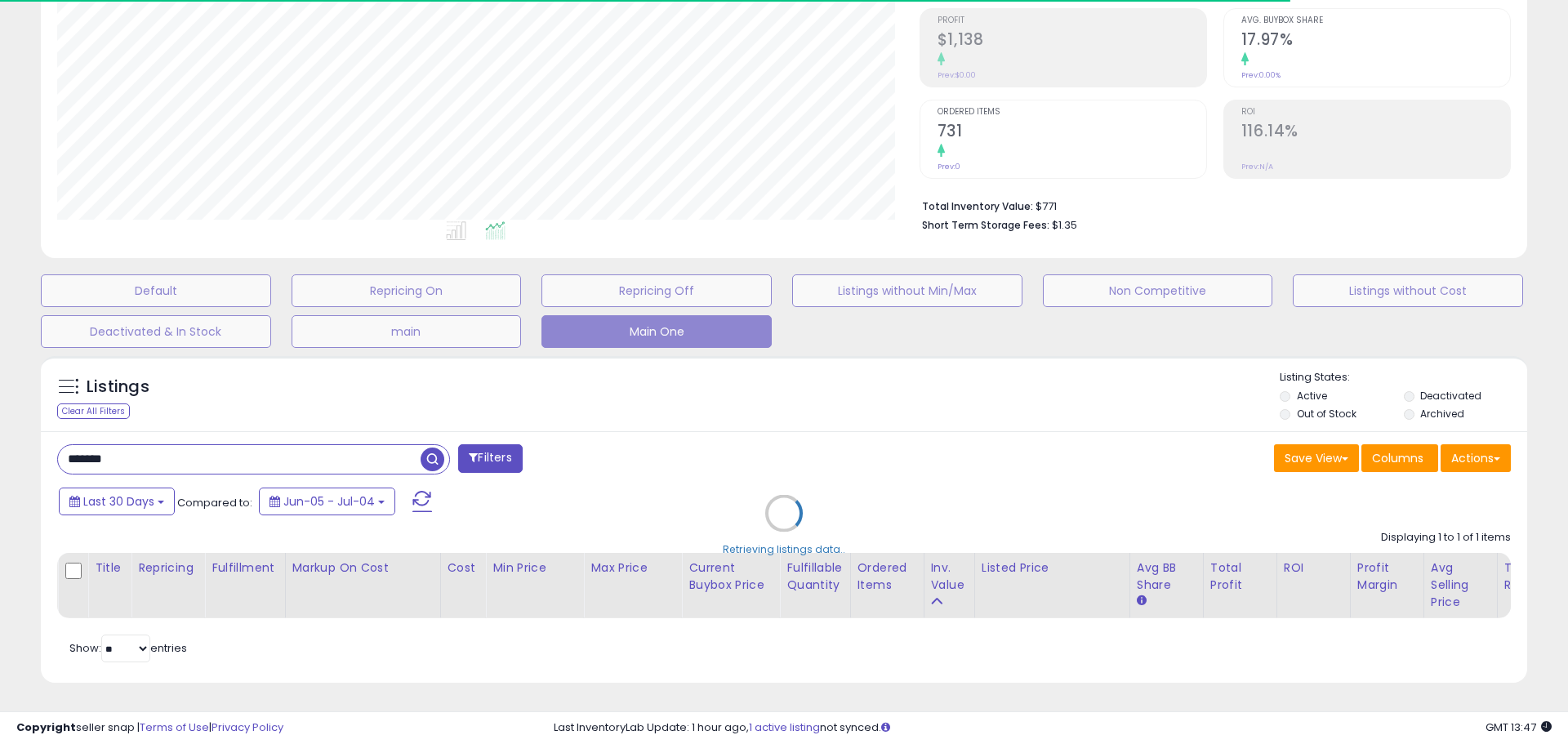 click on "Retrieving listings data.." at bounding box center [784, 525] 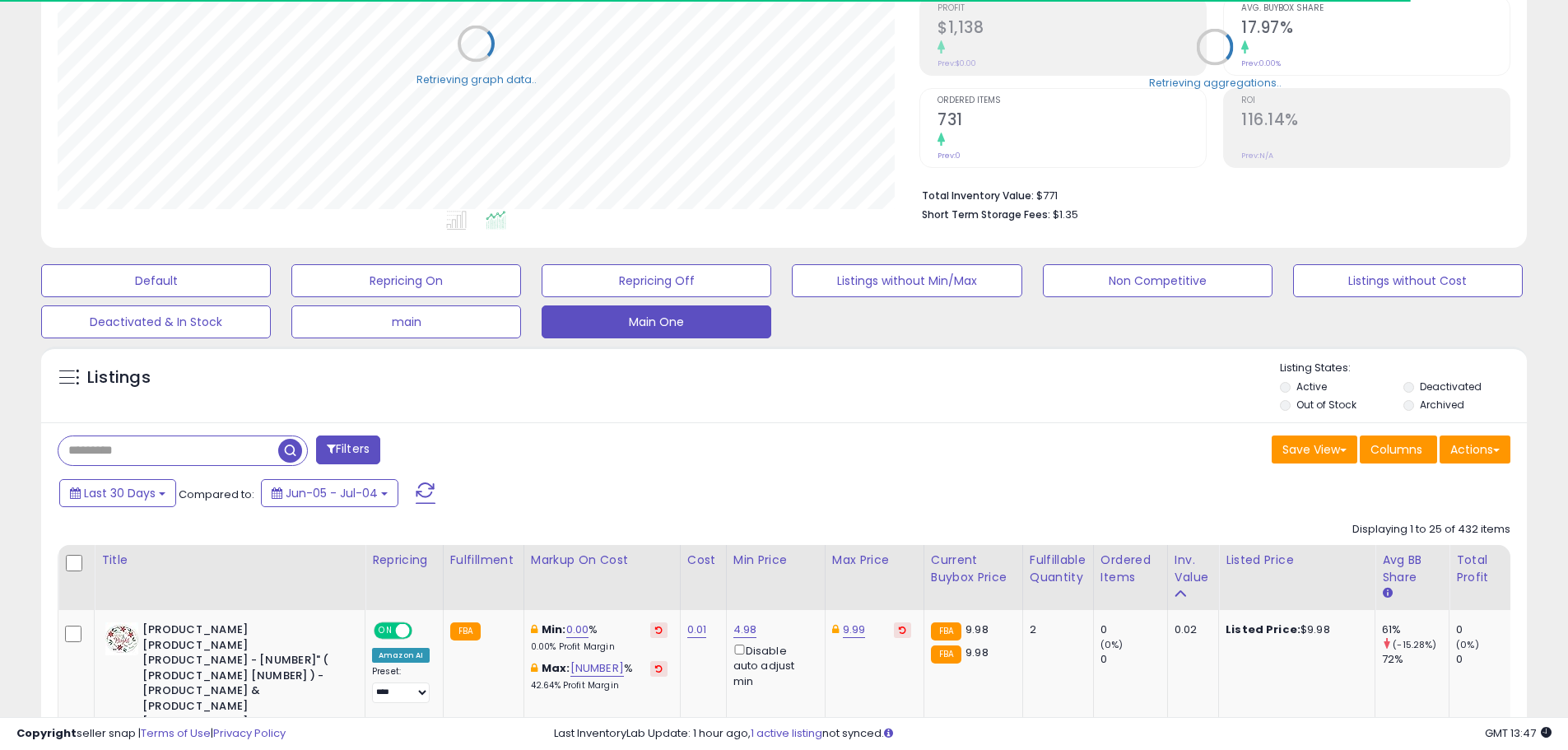 scroll, scrollTop: 338, scrollLeft: 862, axis: both 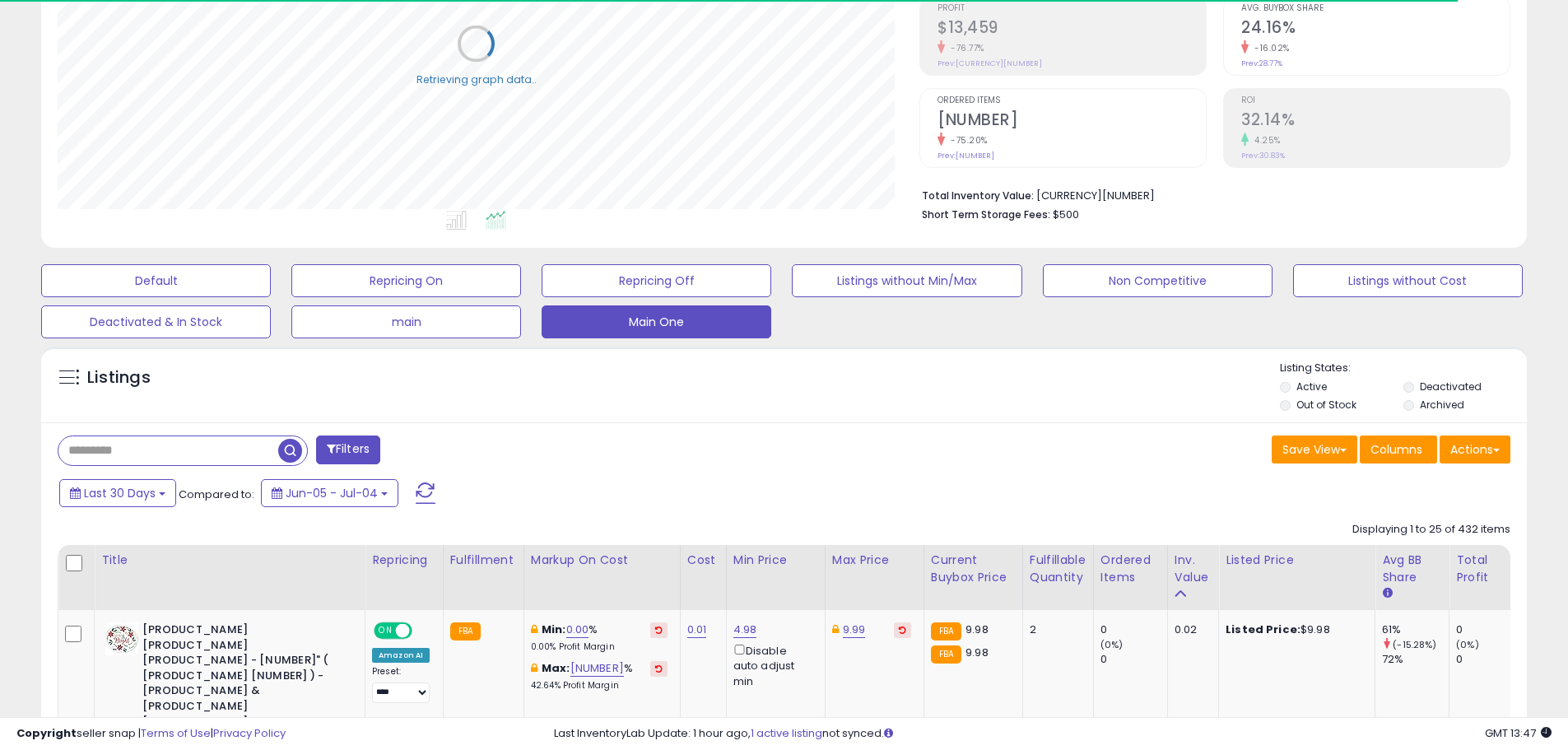 click on "Save View
Save As New View
Columns
Actions
Import" at bounding box center [1154, 451] 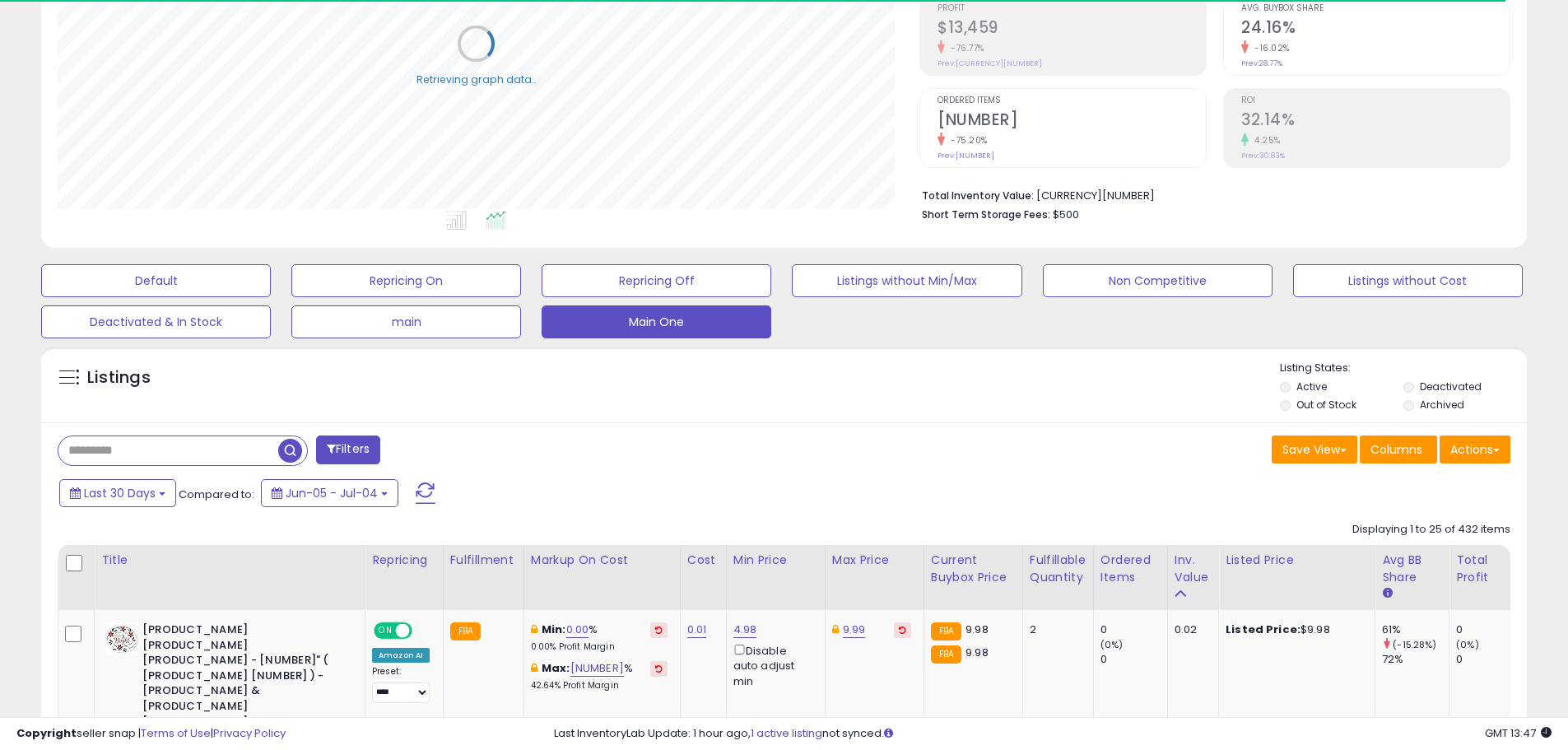 click on "Save View
Save As New View
Columns
Actions
Import" at bounding box center [1154, 451] 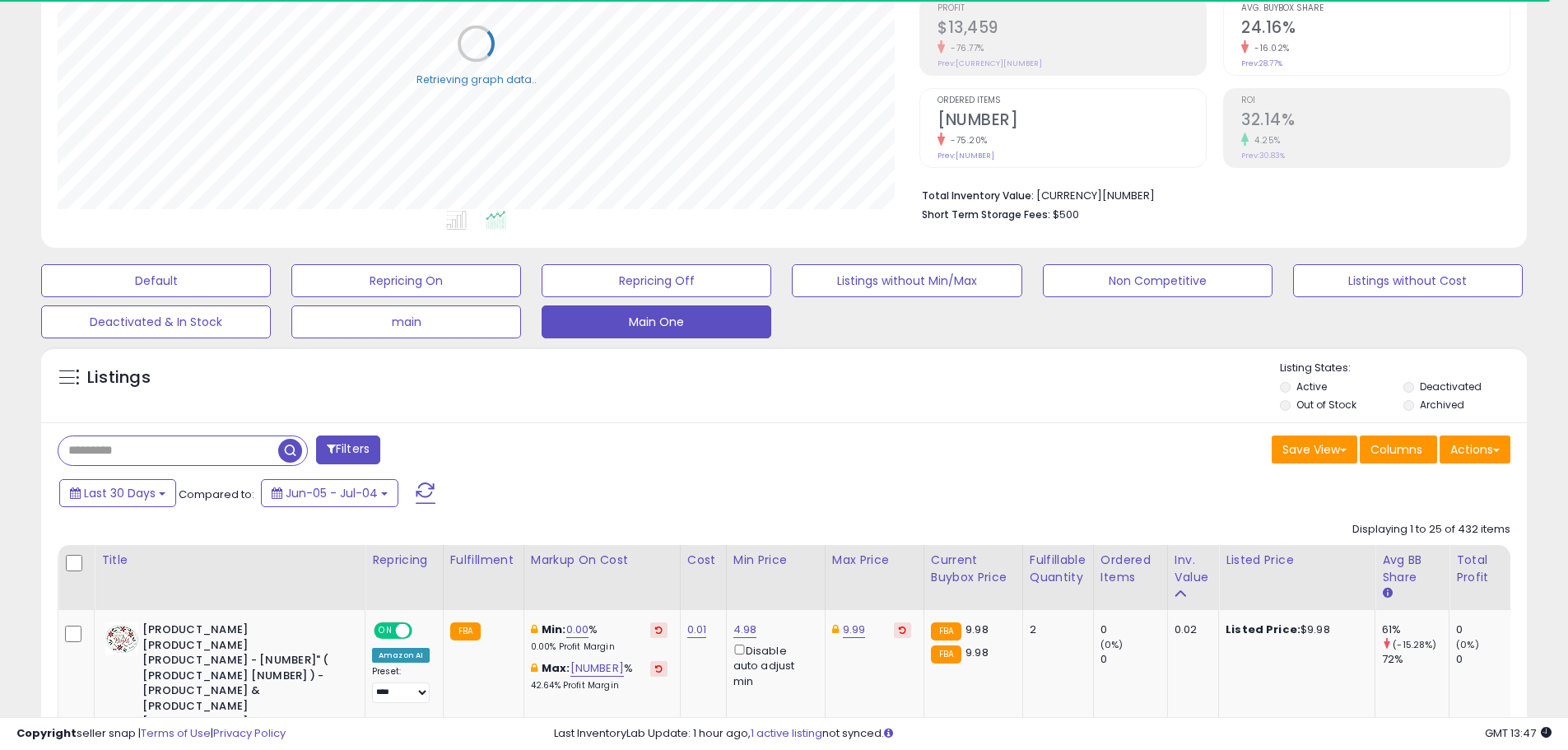 click at bounding box center (183, 450) 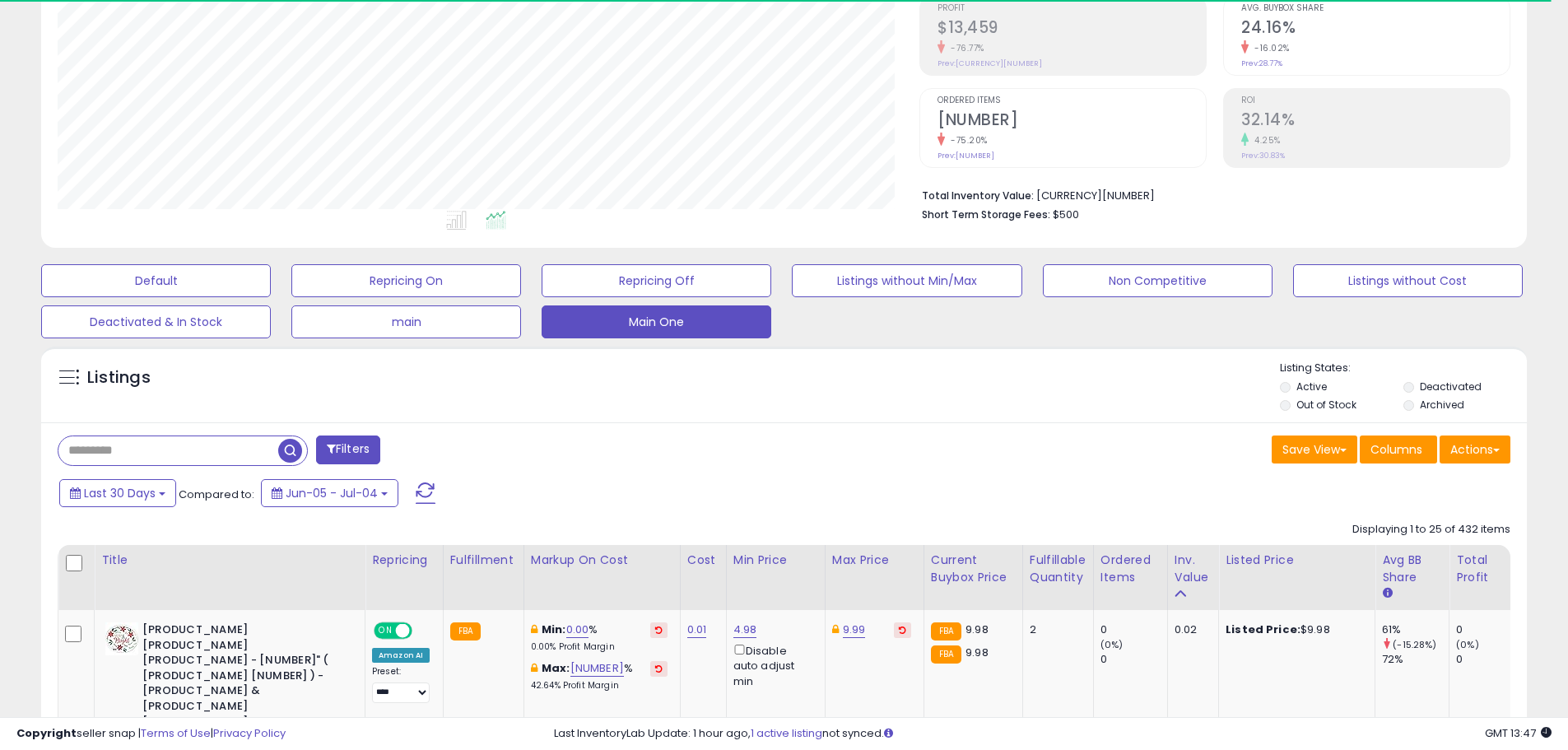 click at bounding box center [168, 450] 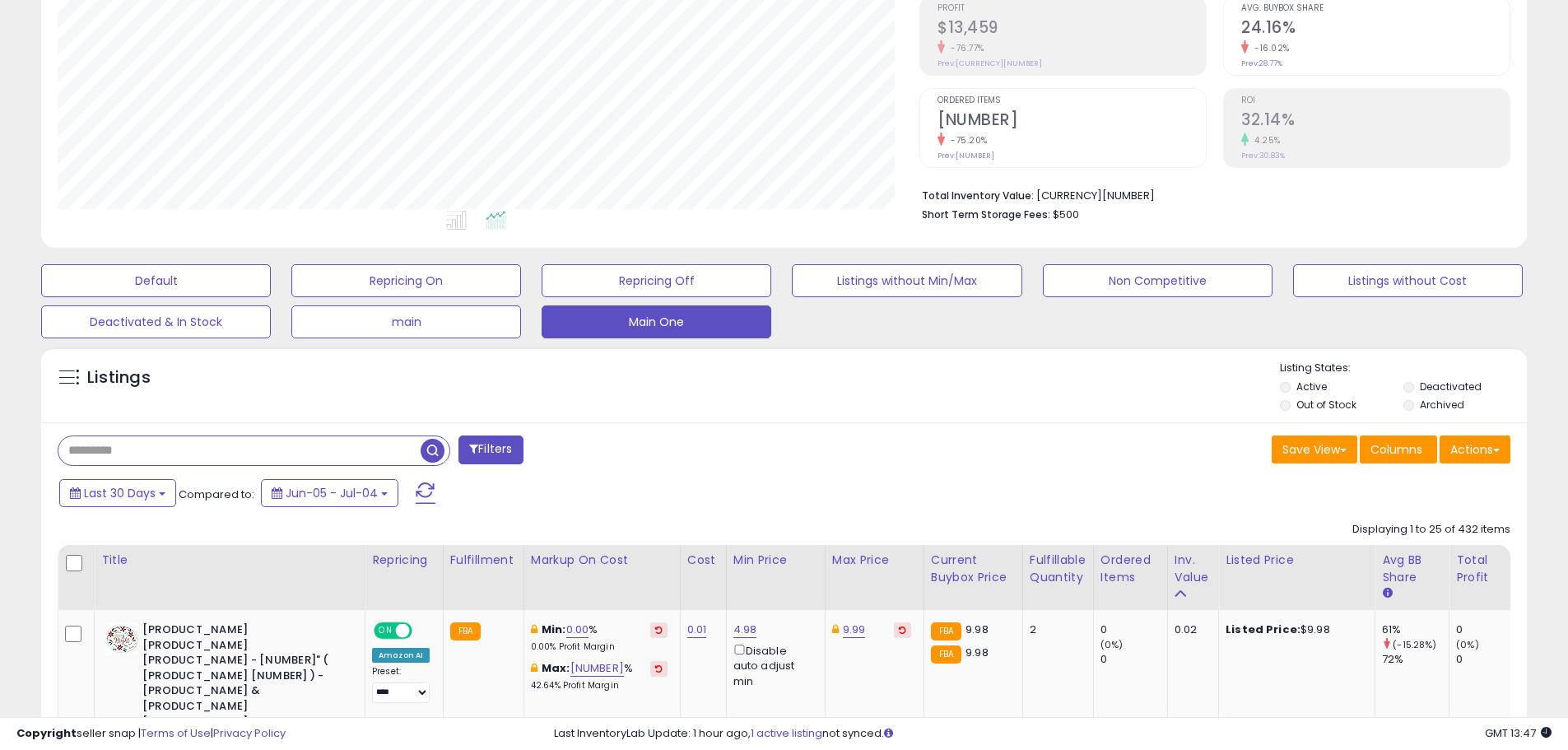 scroll, scrollTop: 822934, scrollLeft: 822235, axis: both 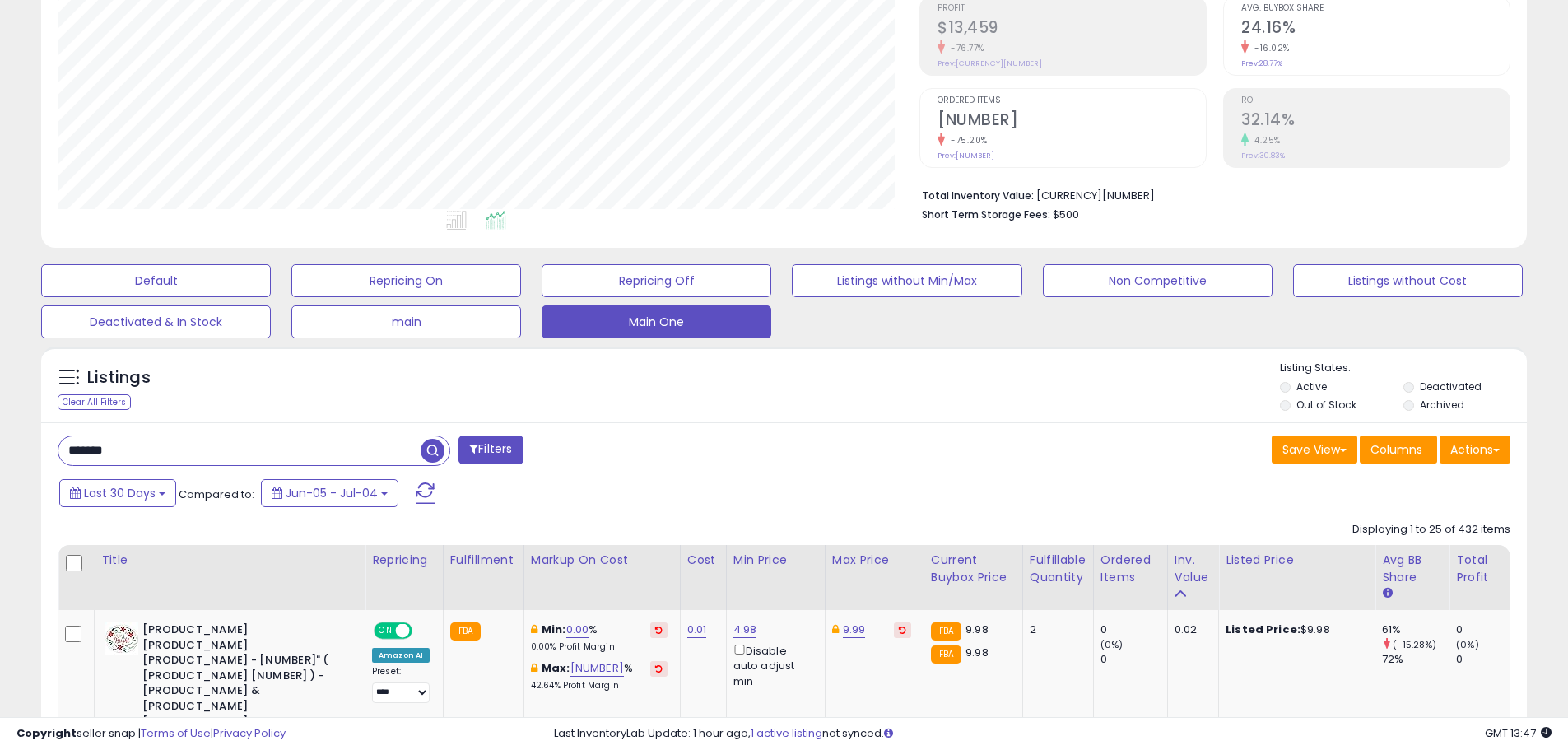 type on "*******" 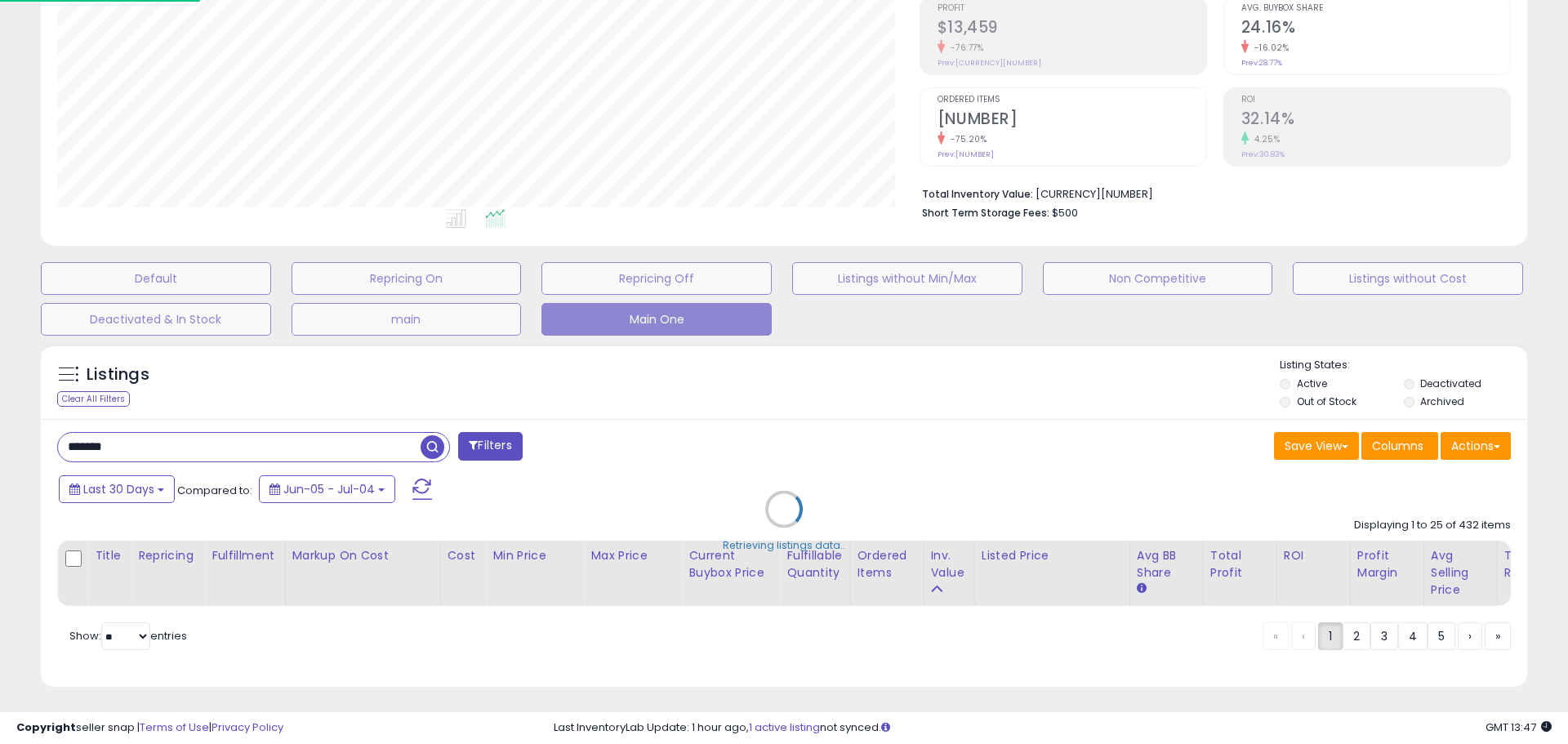 scroll, scrollTop: 816350, scrollLeft: 815804, axis: both 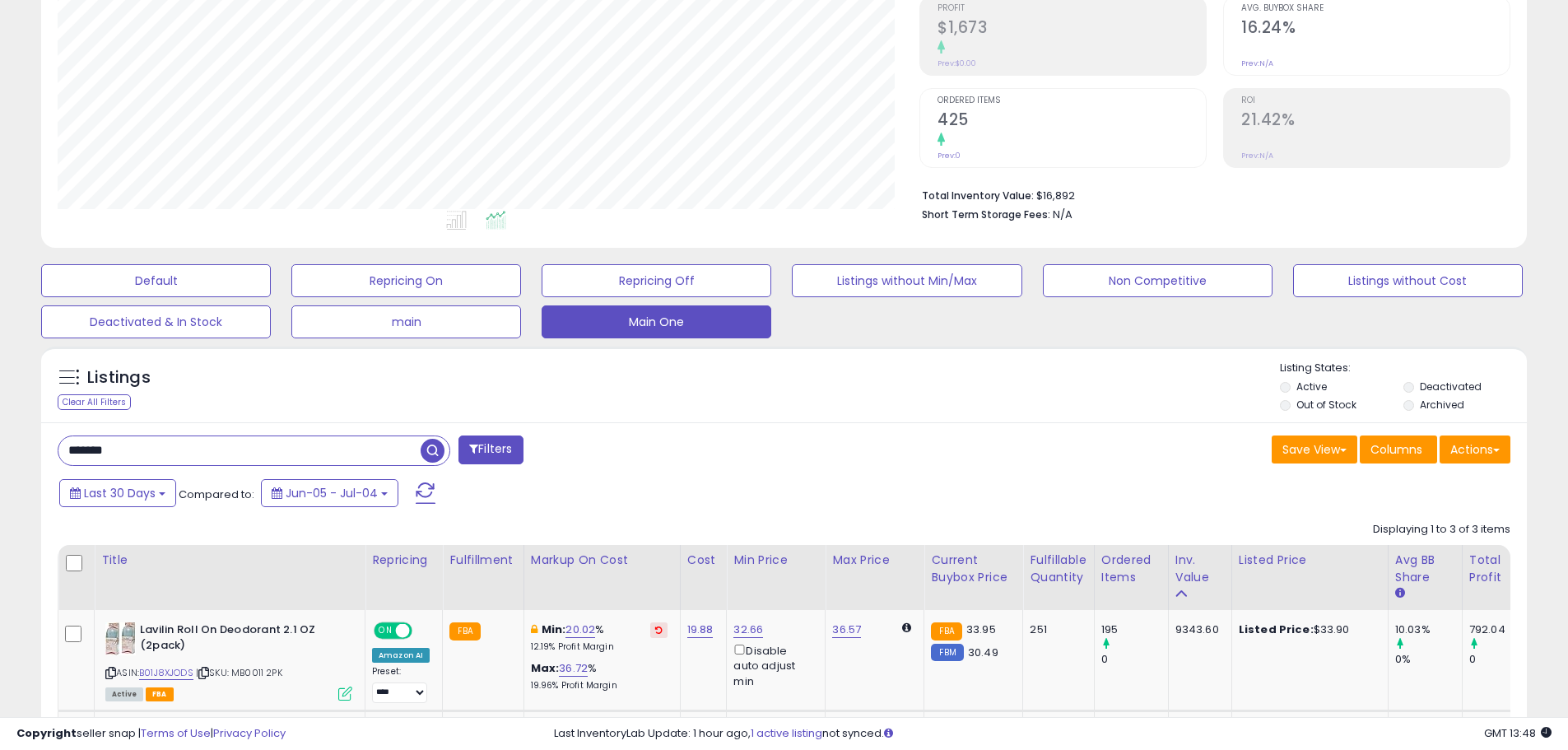 click on "*******
Filters
Save View
Save As New View
Update Current View" at bounding box center [784, 709] 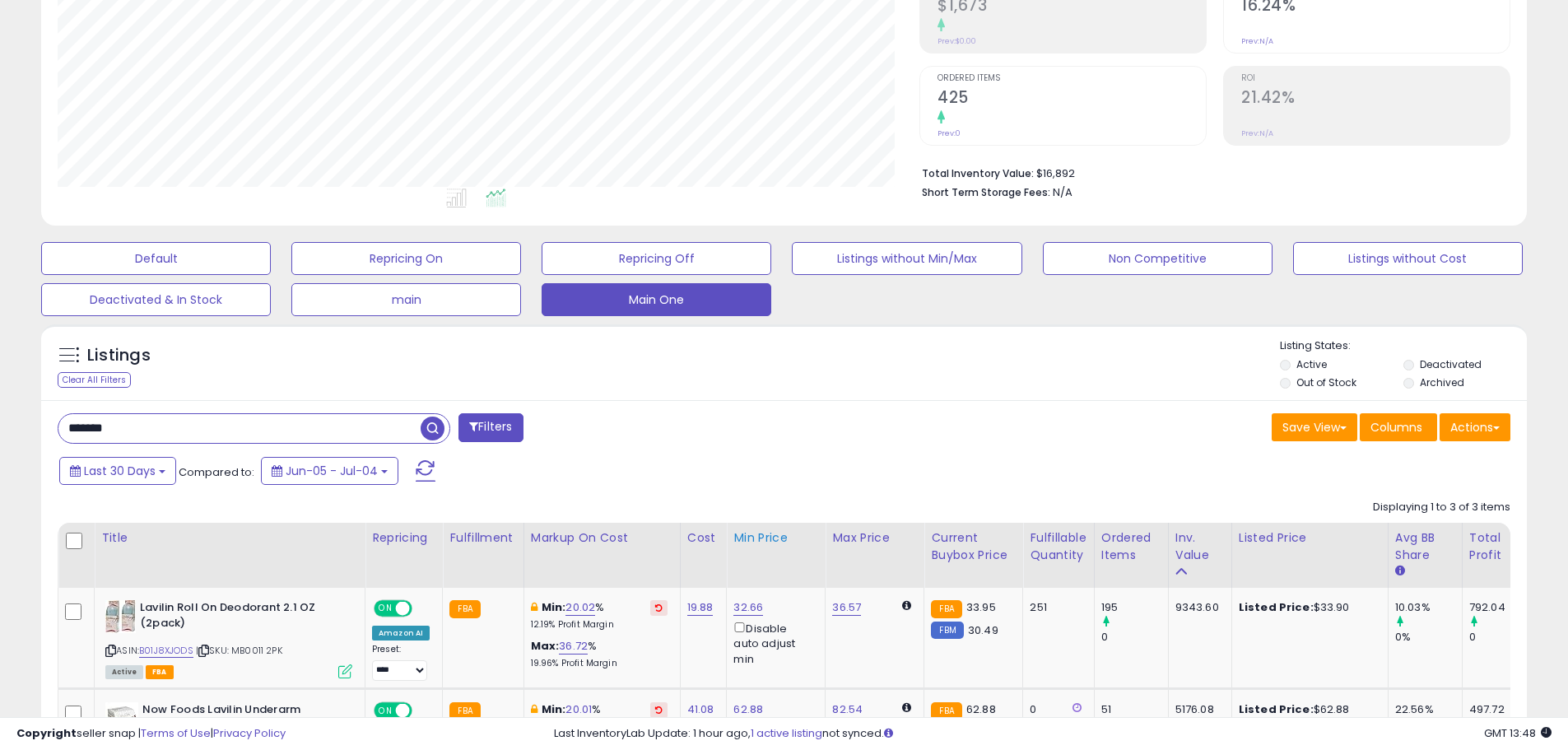 scroll, scrollTop: 90, scrollLeft: 0, axis: vertical 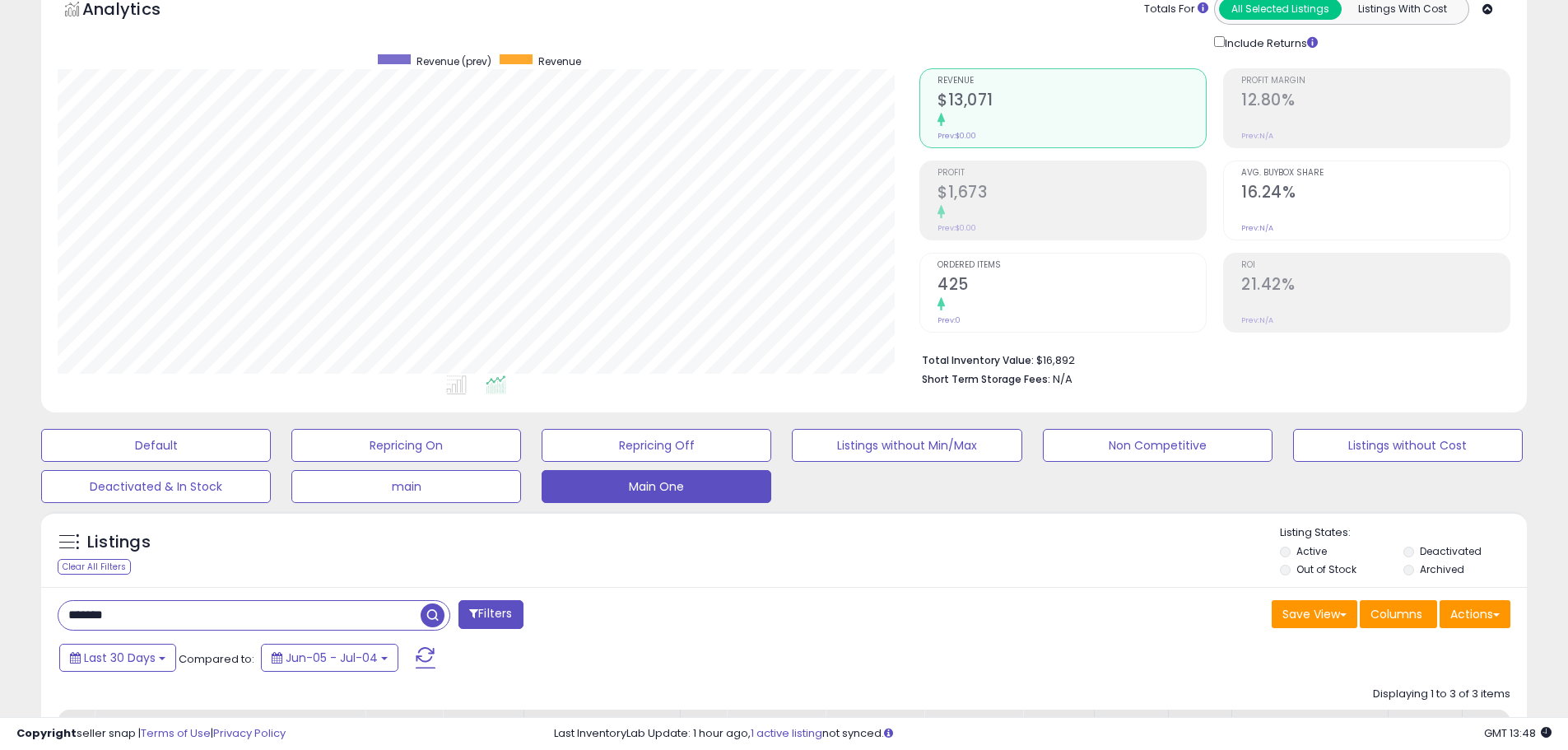 click on "Save View
Save As New View
Update Current View
Columns
Actions
Import  Export Visible Columns" at bounding box center [1154, 616] 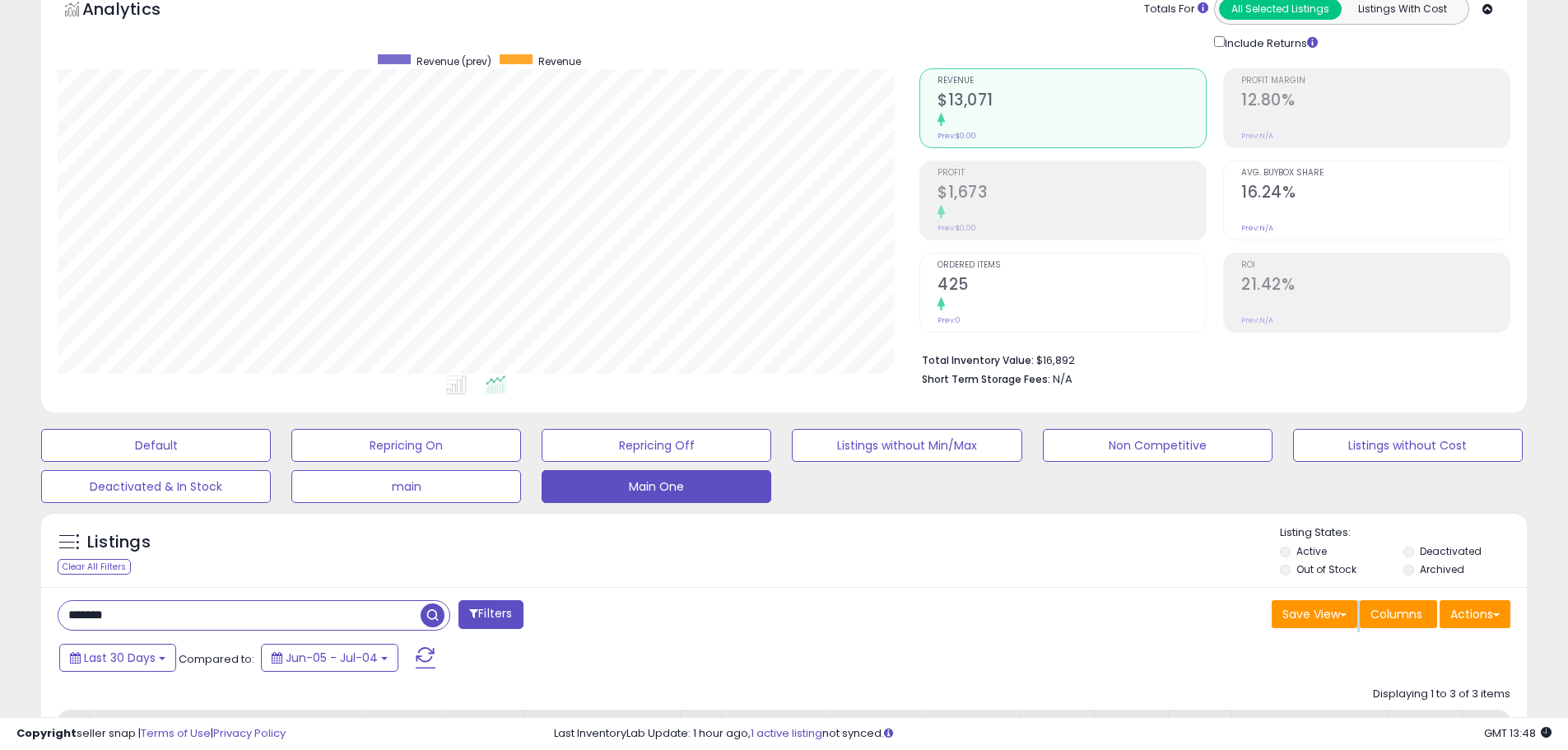 click on "*******
Filters
Save View
Save As New View
Update Current View" at bounding box center (784, 873) 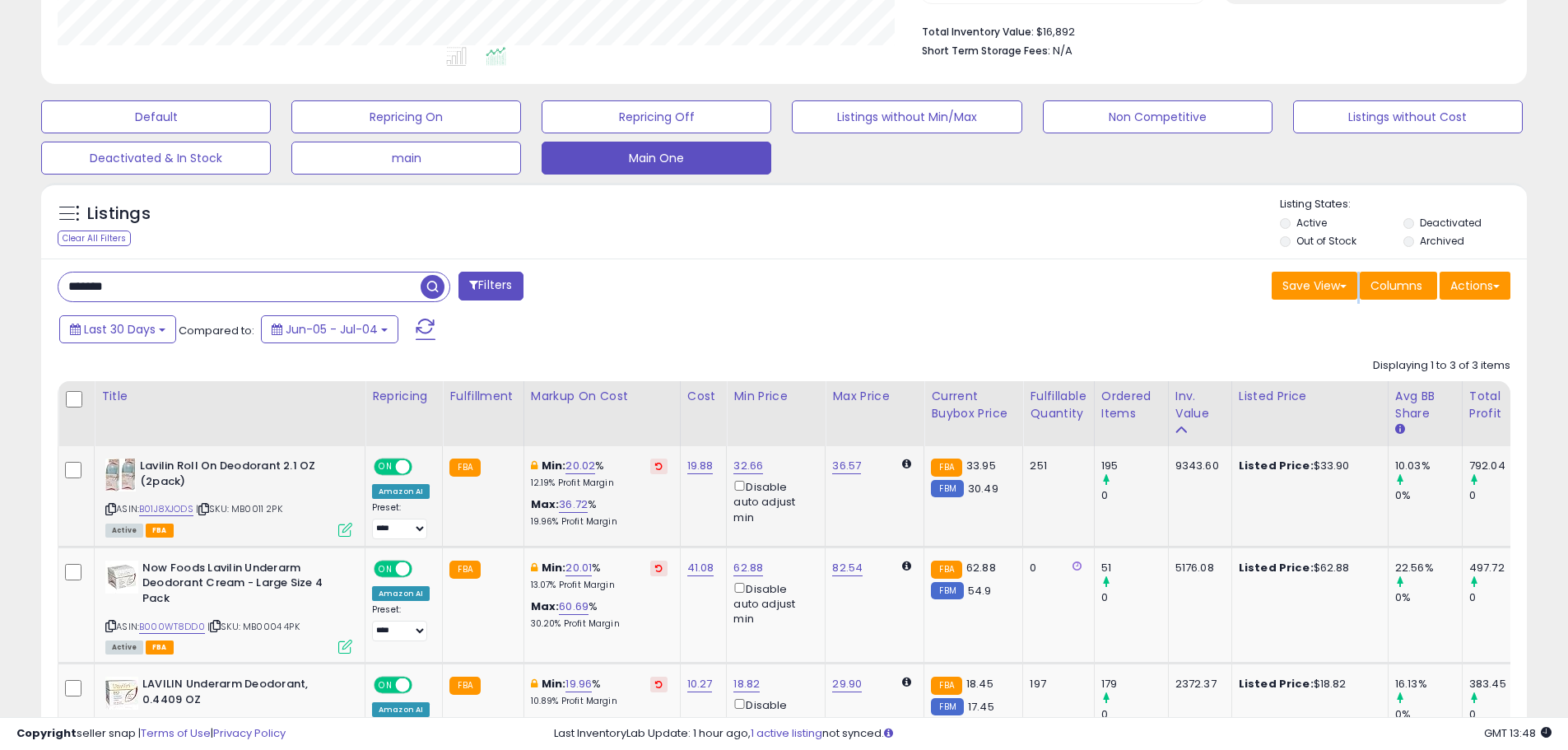 scroll, scrollTop: 574, scrollLeft: 0, axis: vertical 